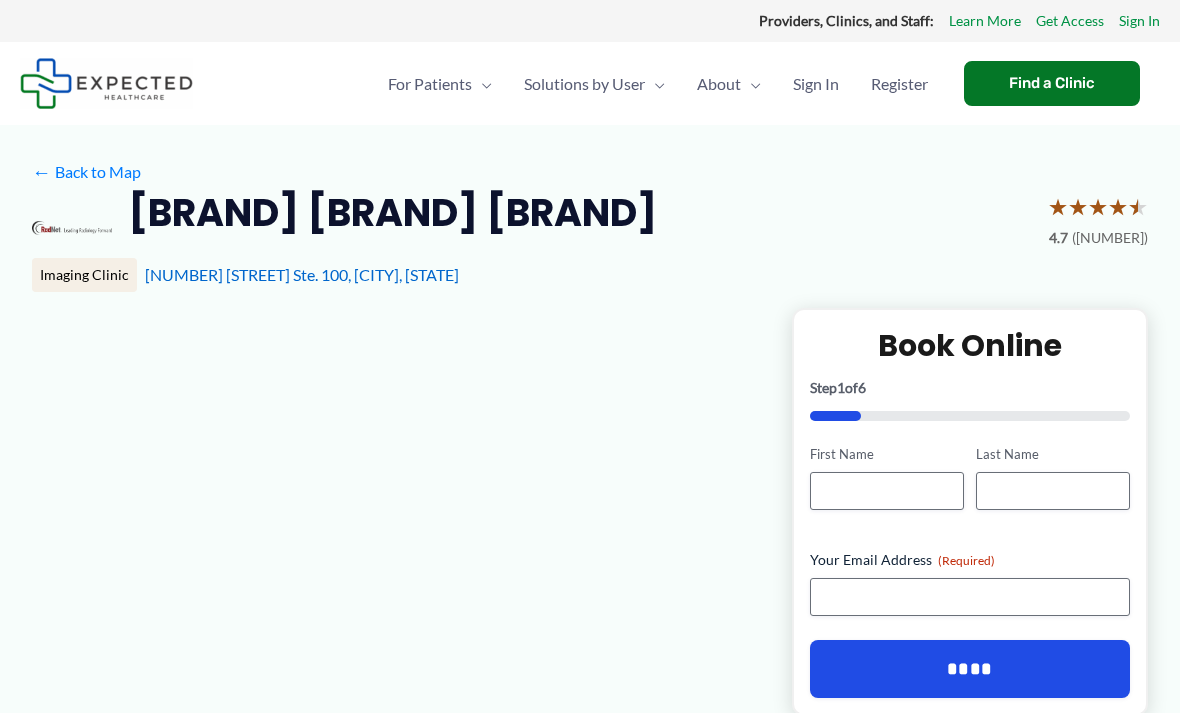 scroll, scrollTop: 0, scrollLeft: 0, axis: both 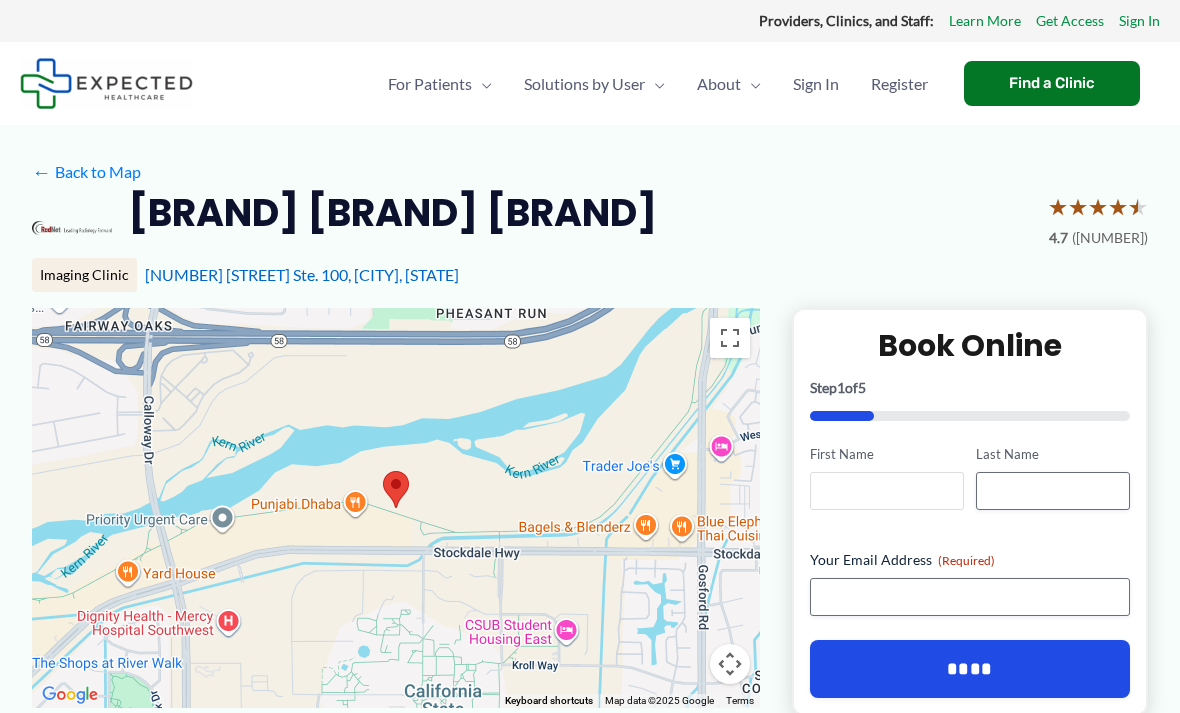 click on "First Name" at bounding box center [887, 491] 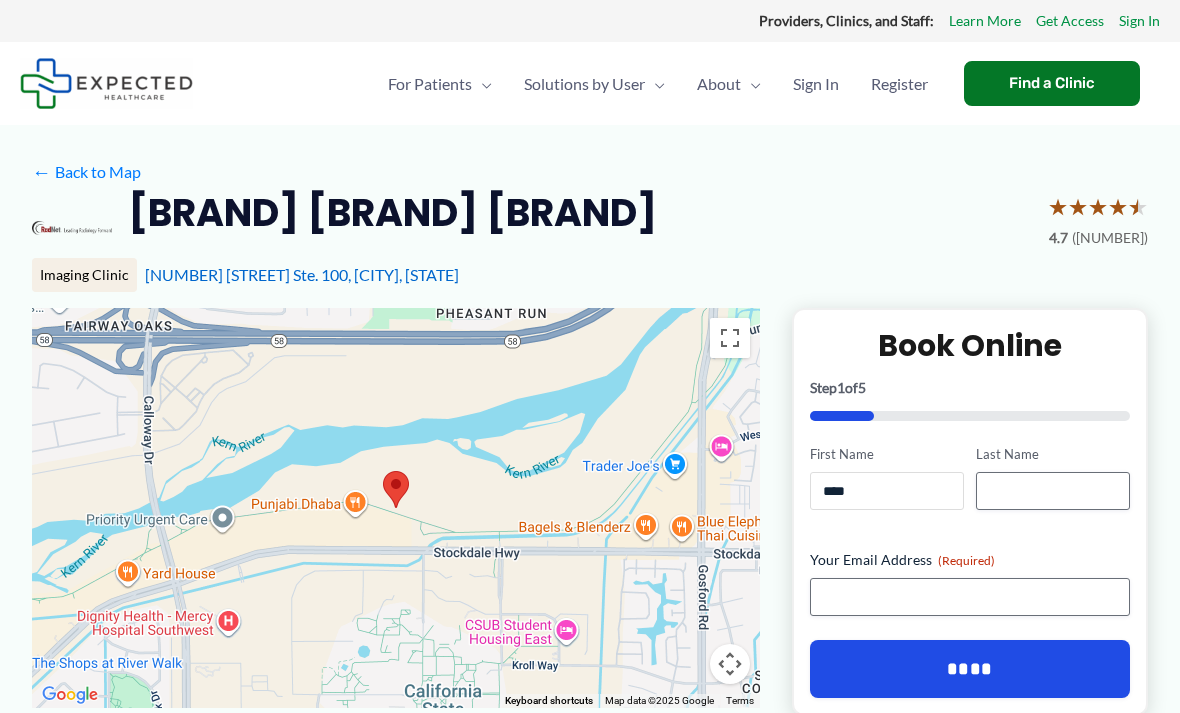 type on "****" 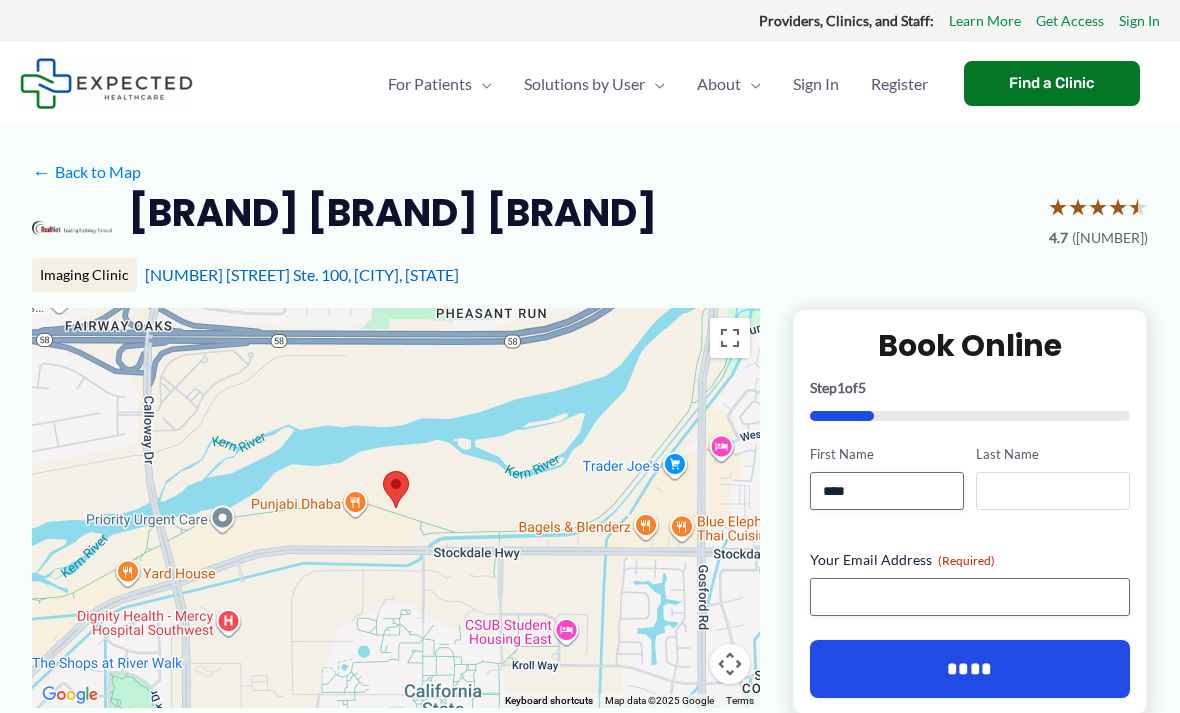 click on "Last Name" at bounding box center [1053, 491] 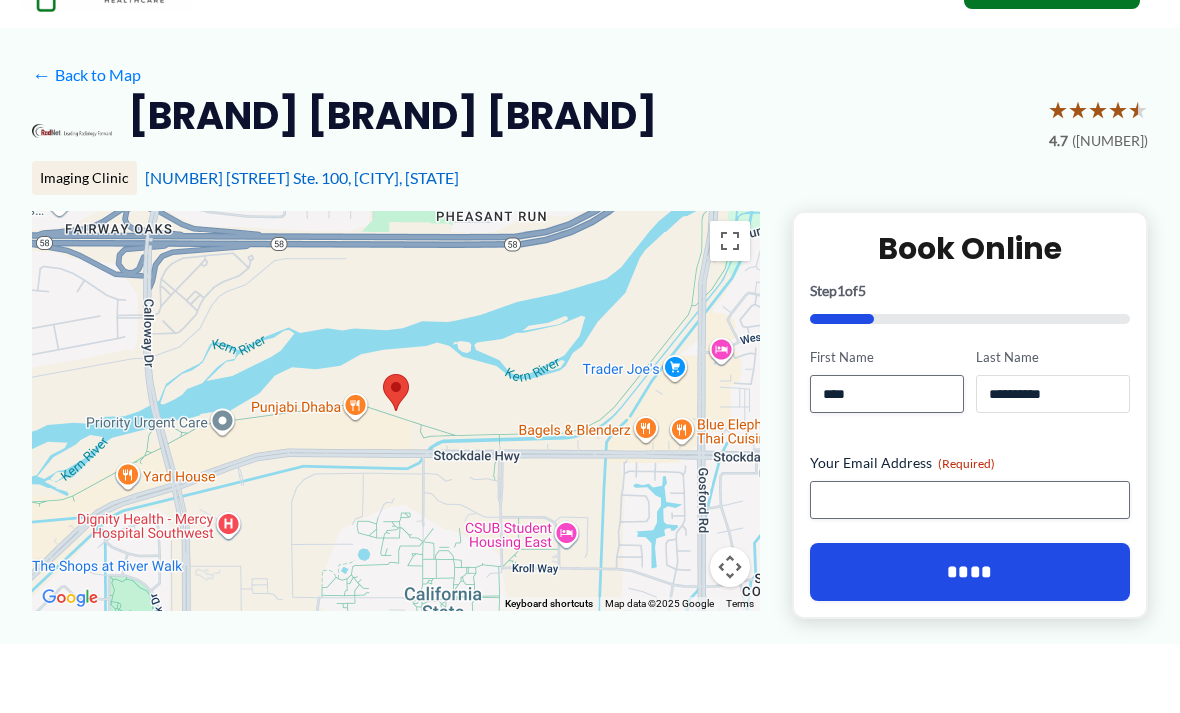 scroll, scrollTop: 36, scrollLeft: 0, axis: vertical 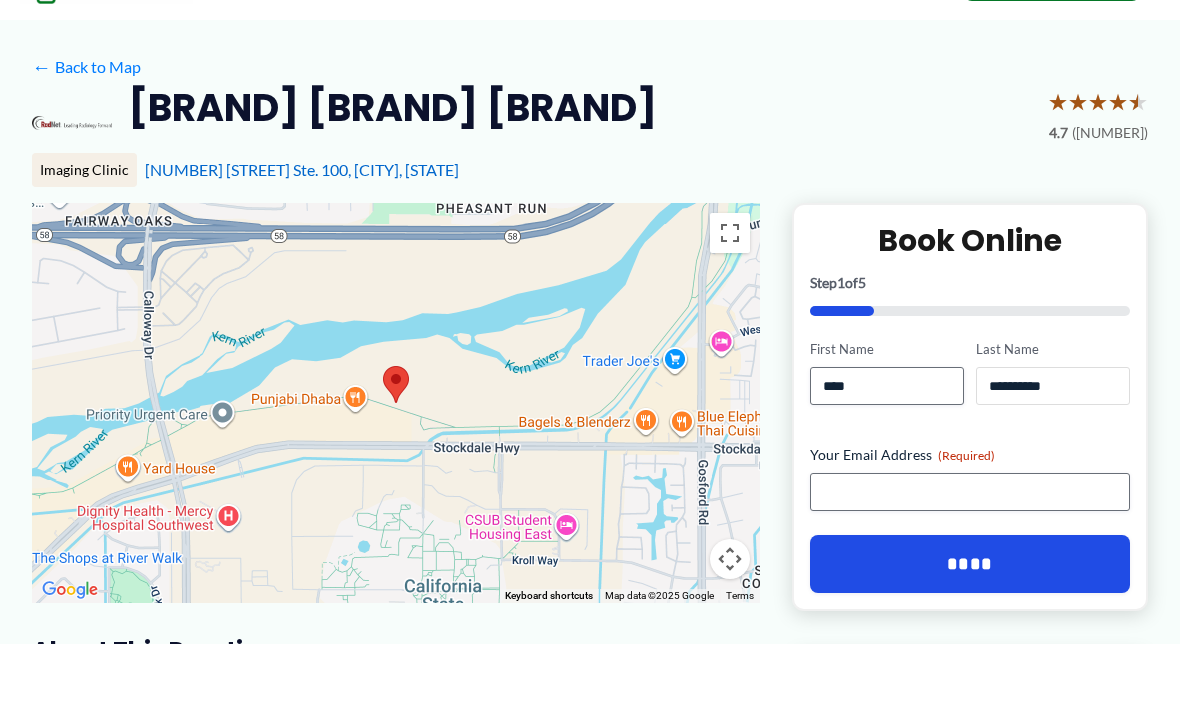 type on "**********" 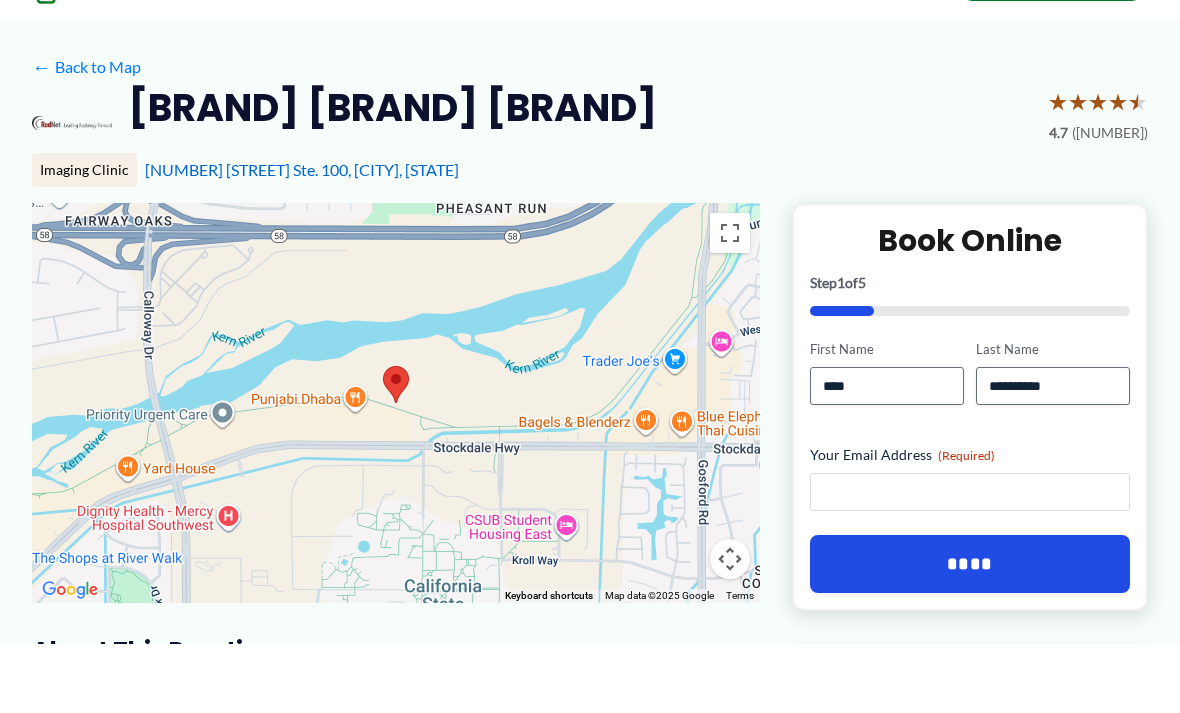click on "Your Email Address (Required)" at bounding box center (970, 561) 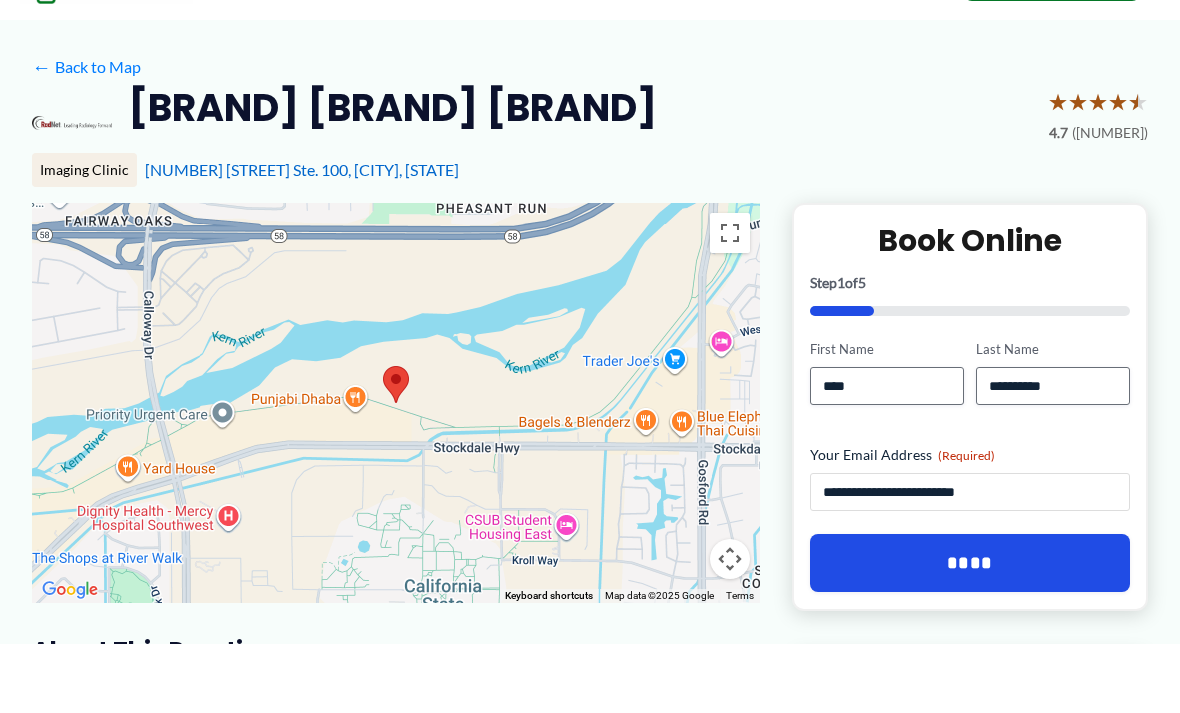 type on "**********" 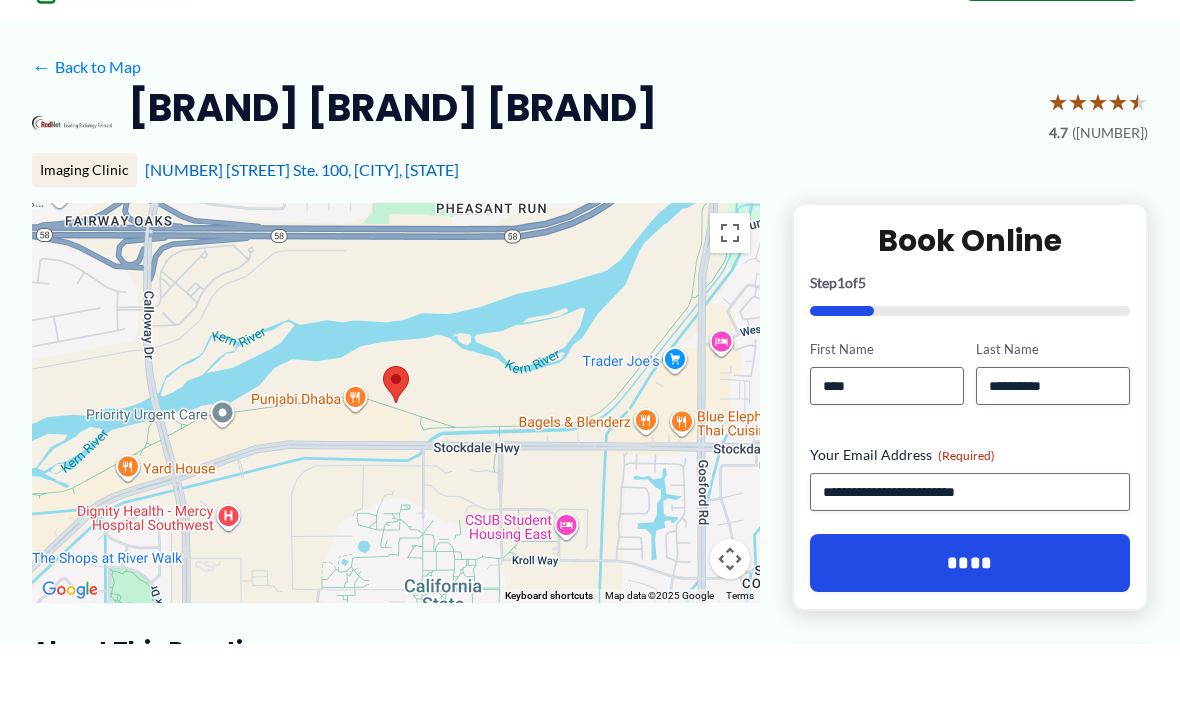 click on "****" at bounding box center (970, 632) 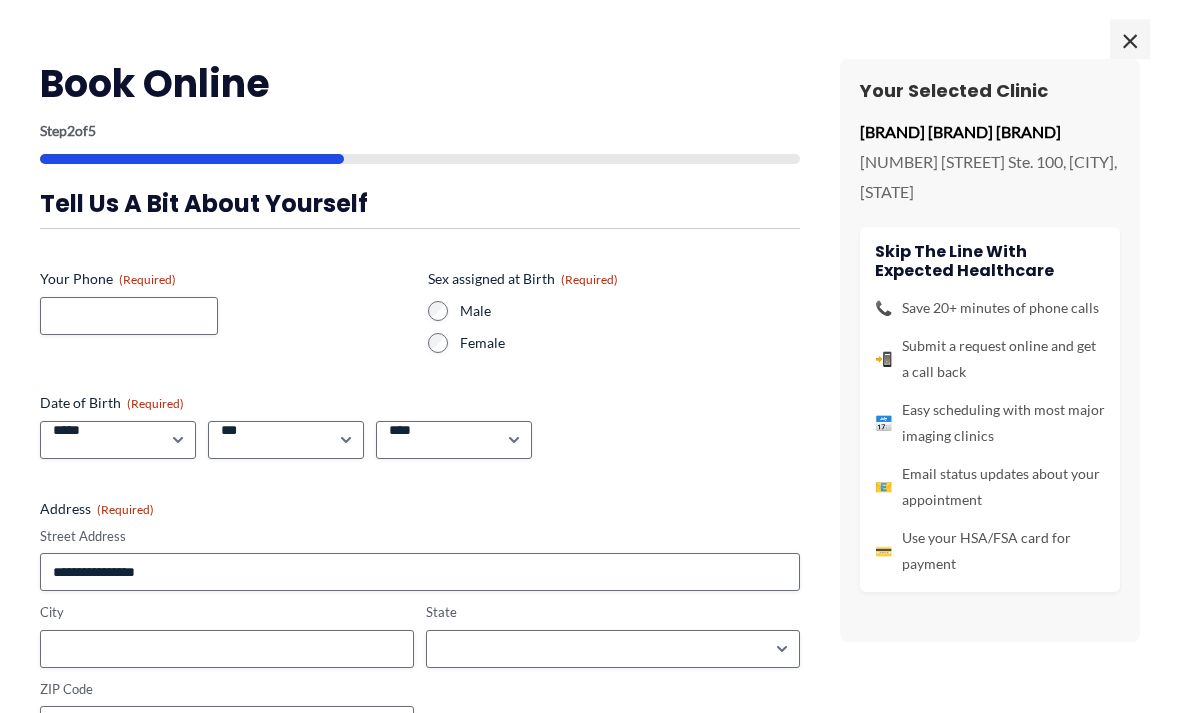 scroll, scrollTop: 66, scrollLeft: 0, axis: vertical 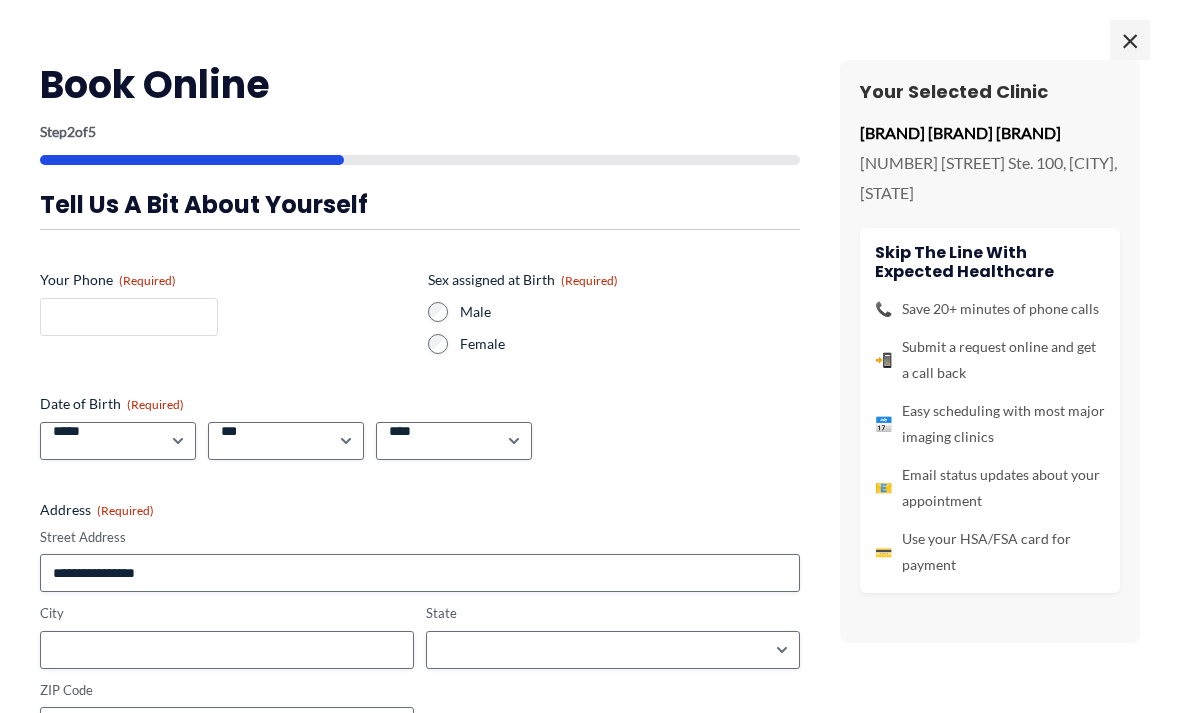 click on "Your Phone (Required)" at bounding box center (129, 317) 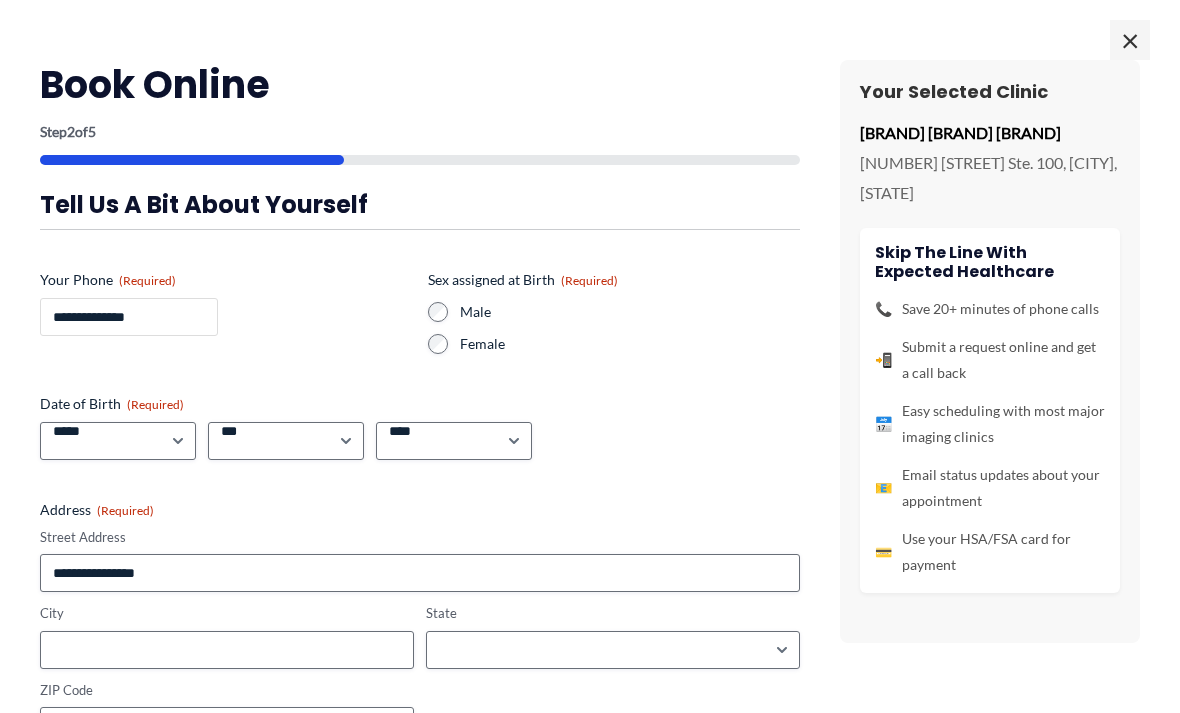 type on "**********" 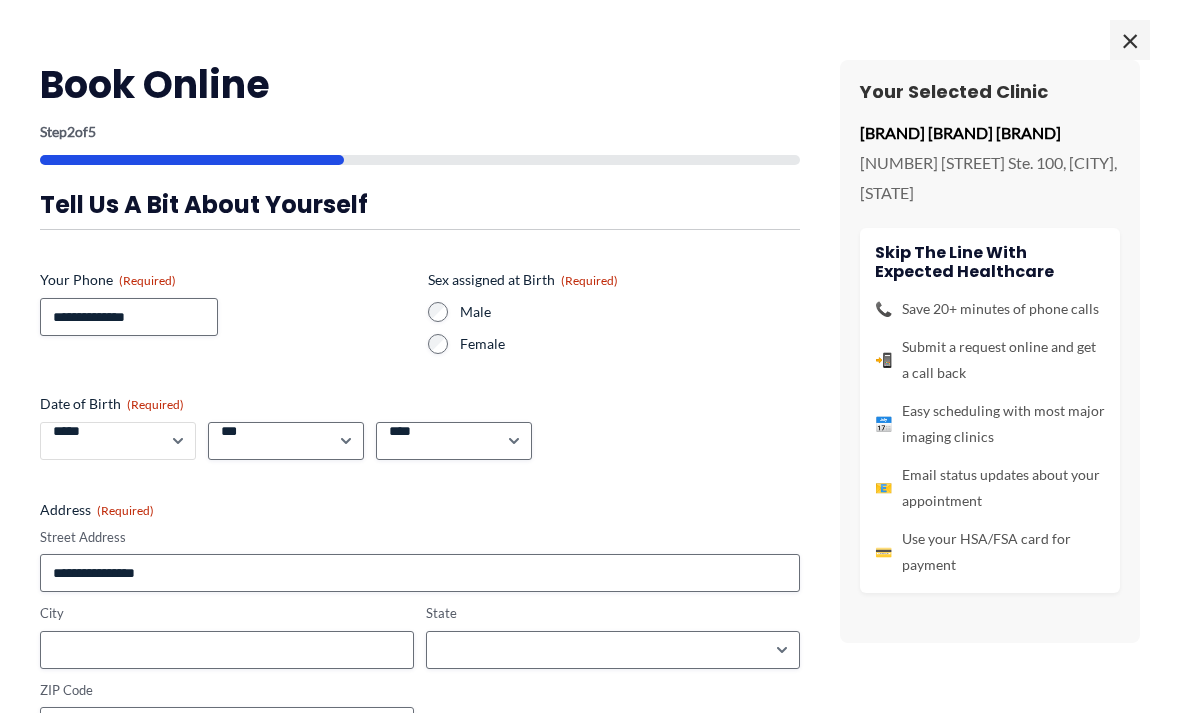 click on "***** * * * * * * * * * ** ** **" at bounding box center [118, 441] 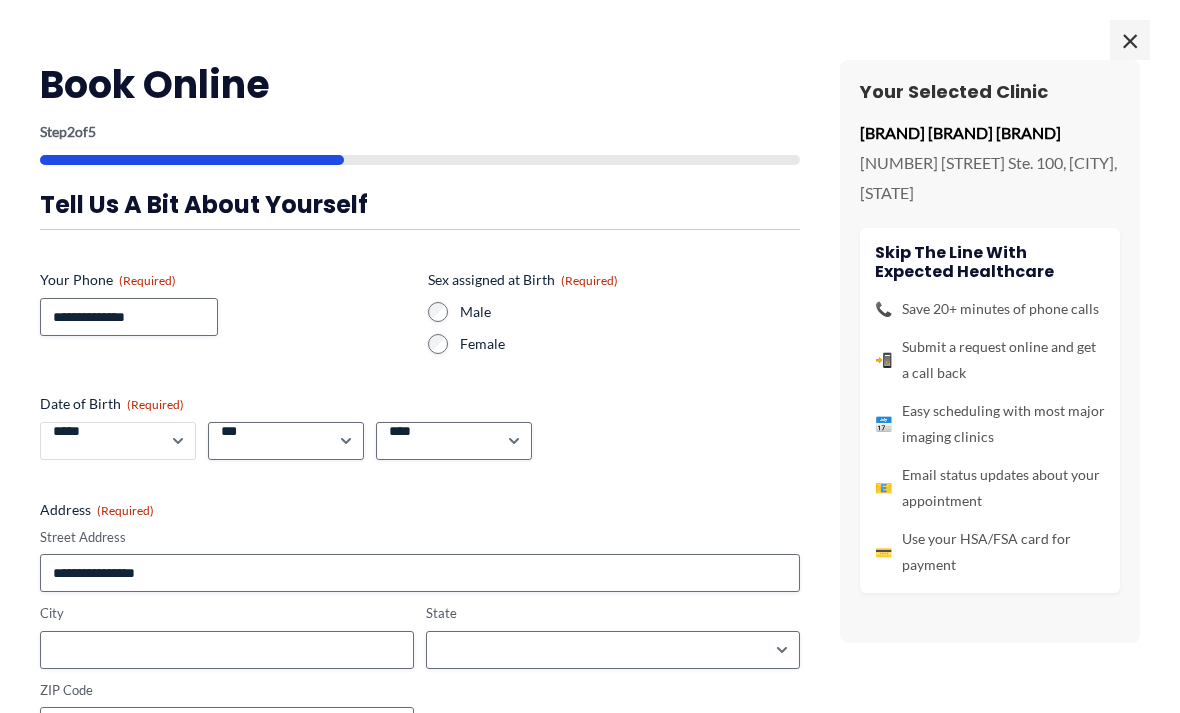 select on "*" 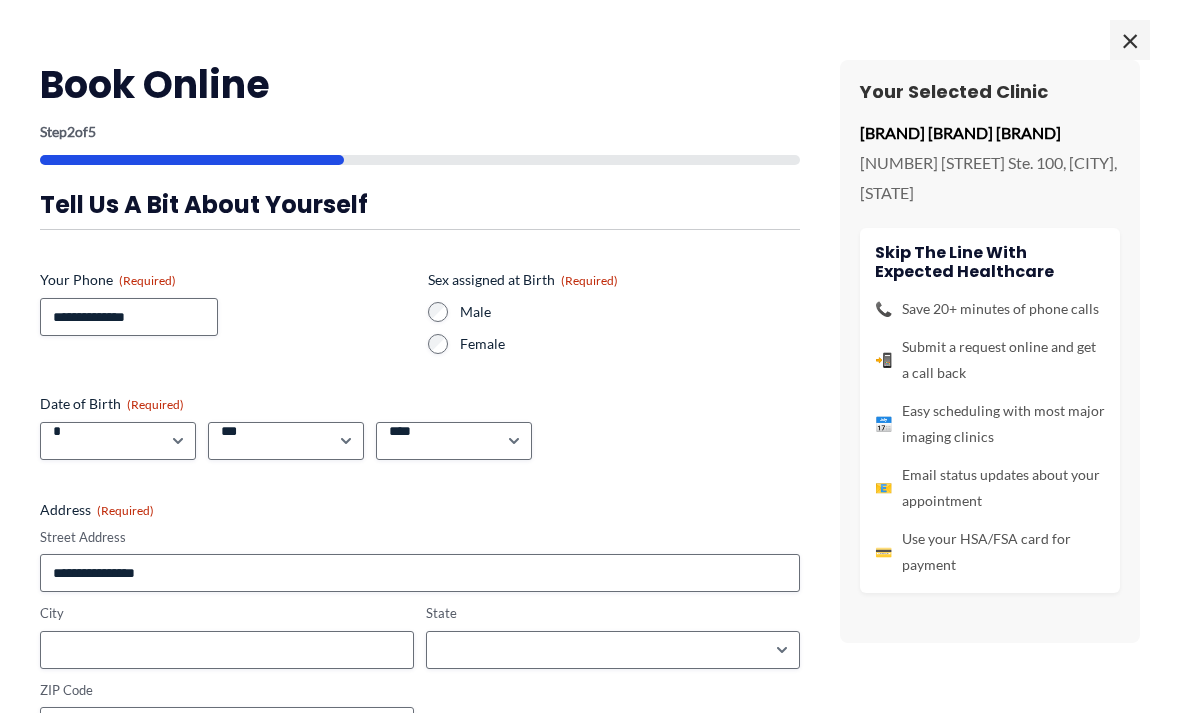 click on "*** * * * * * * * * * ** ** ** ** ** ** ** ** ** ** ** ** ** ** ** ** ** ** ** ** ** **" at bounding box center [286, 441] 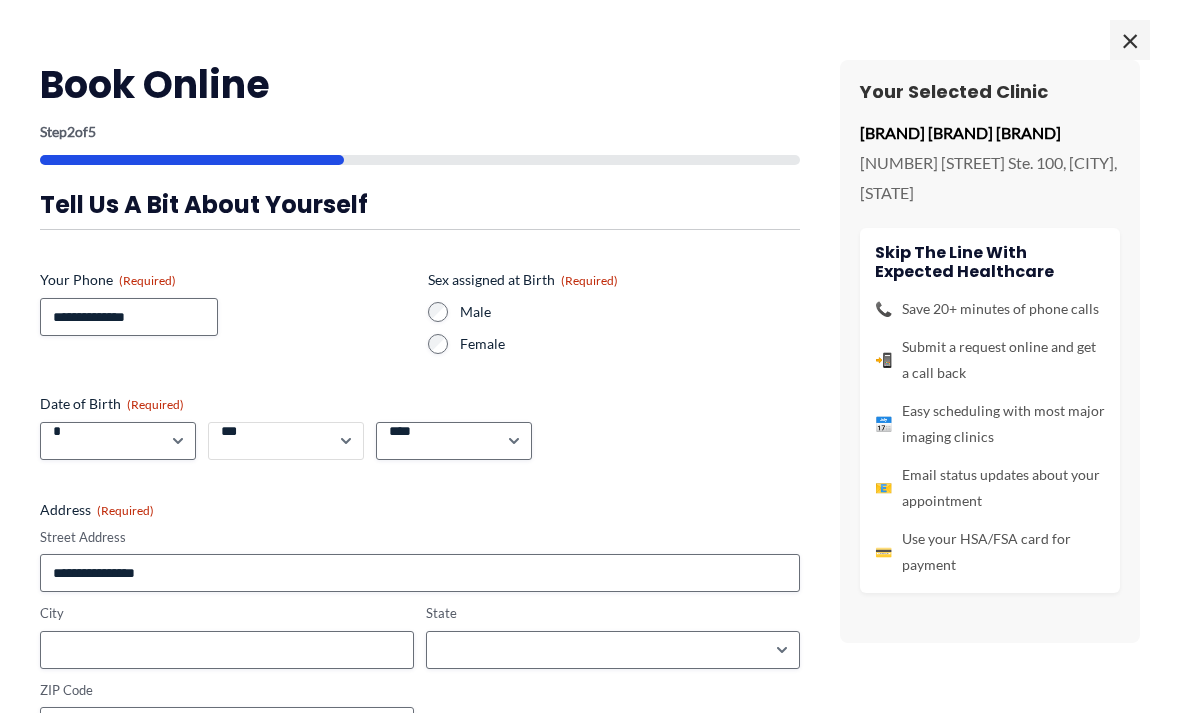 click on "*** * * * * * * * * * ** ** ** ** ** ** ** ** ** ** ** ** ** ** ** ** ** ** ** ** ** **" at bounding box center (286, 441) 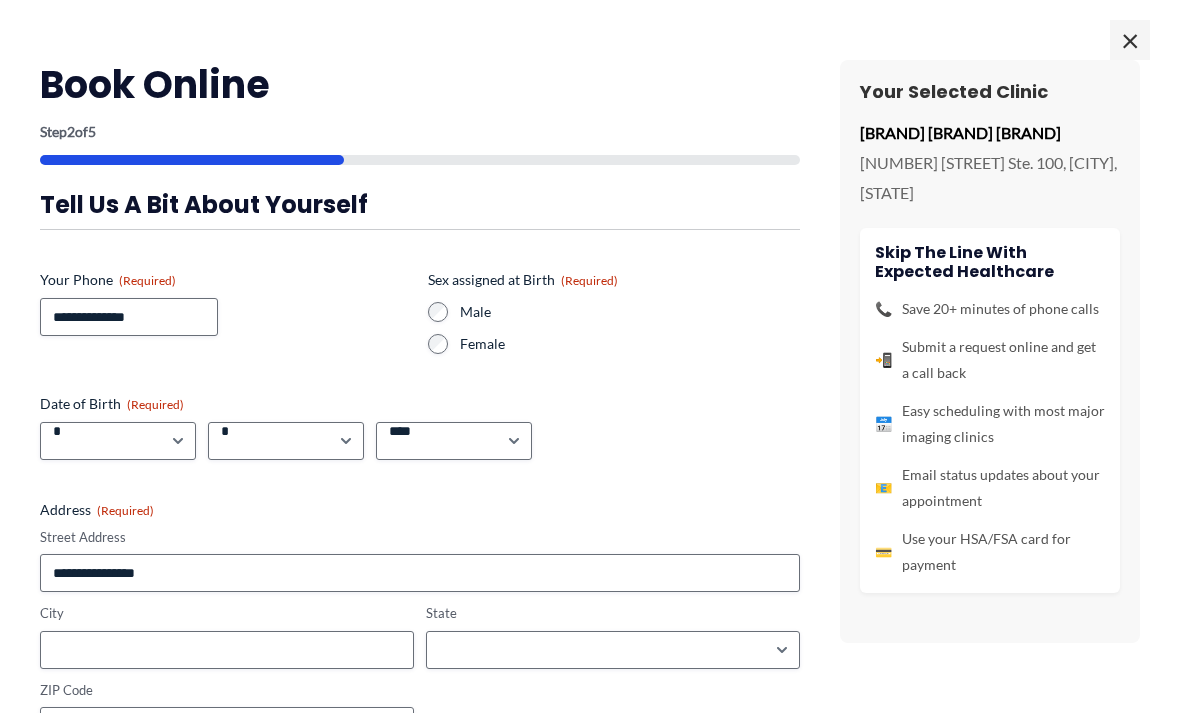 click on "**** **** **** **** **** **** **** **** **** **** **** **** **** **** **** **** **** **** **** **** **** **** **** **** **** **** **** **** **** **** **** **** **** **** **** **** **** **** **** **** **** **** **** **** **** **** **** **** **** **** **** **** **** **** **** **** **** **** **** **** **** **** **** **** **** **** **** **** **** **** **** **** **** **** **** **** **** **** **** **** **** **** **** **** **** **** **** **** **** **** **** **** **** **** **** **** **** **** **** **** **** **** **** **** **** **** **** ****" at bounding box center (454, 441) 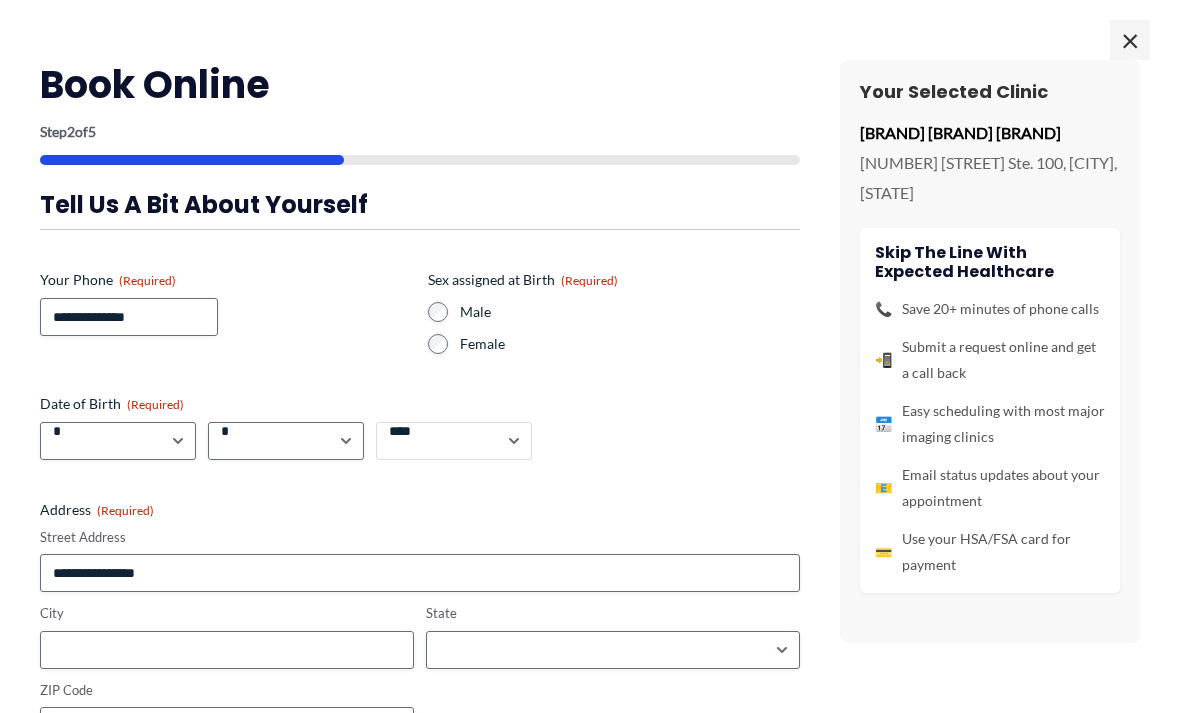 select on "****" 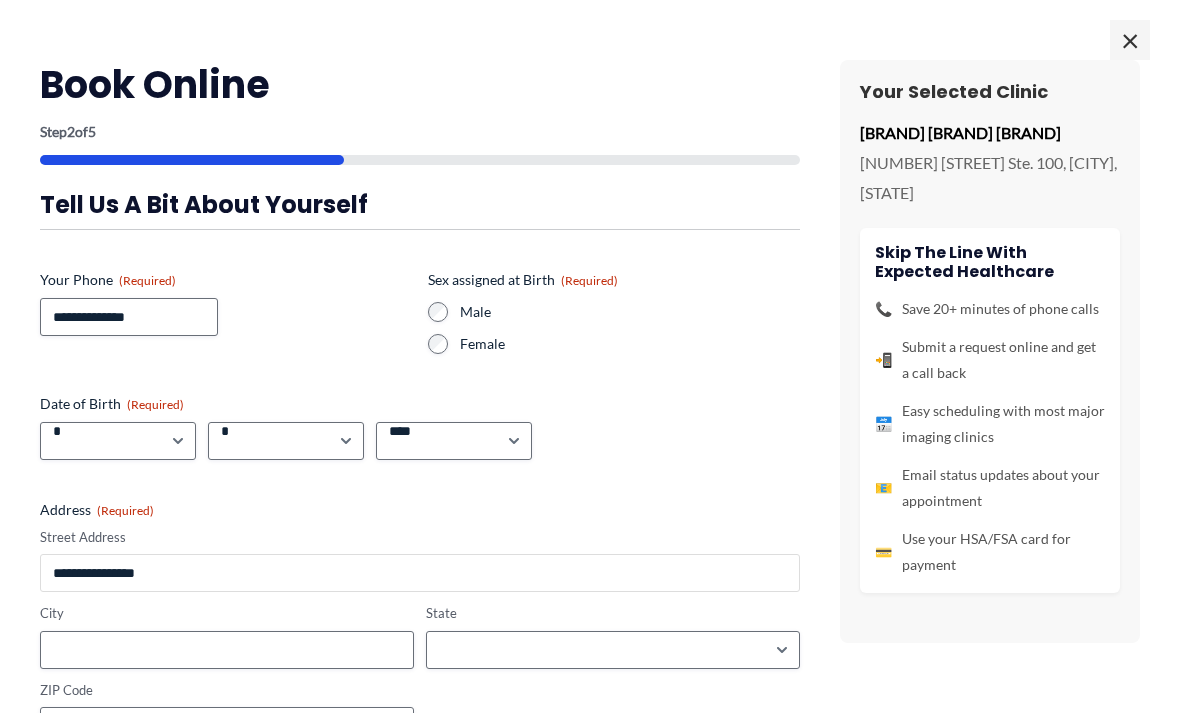 click on "Street Address" at bounding box center (420, 573) 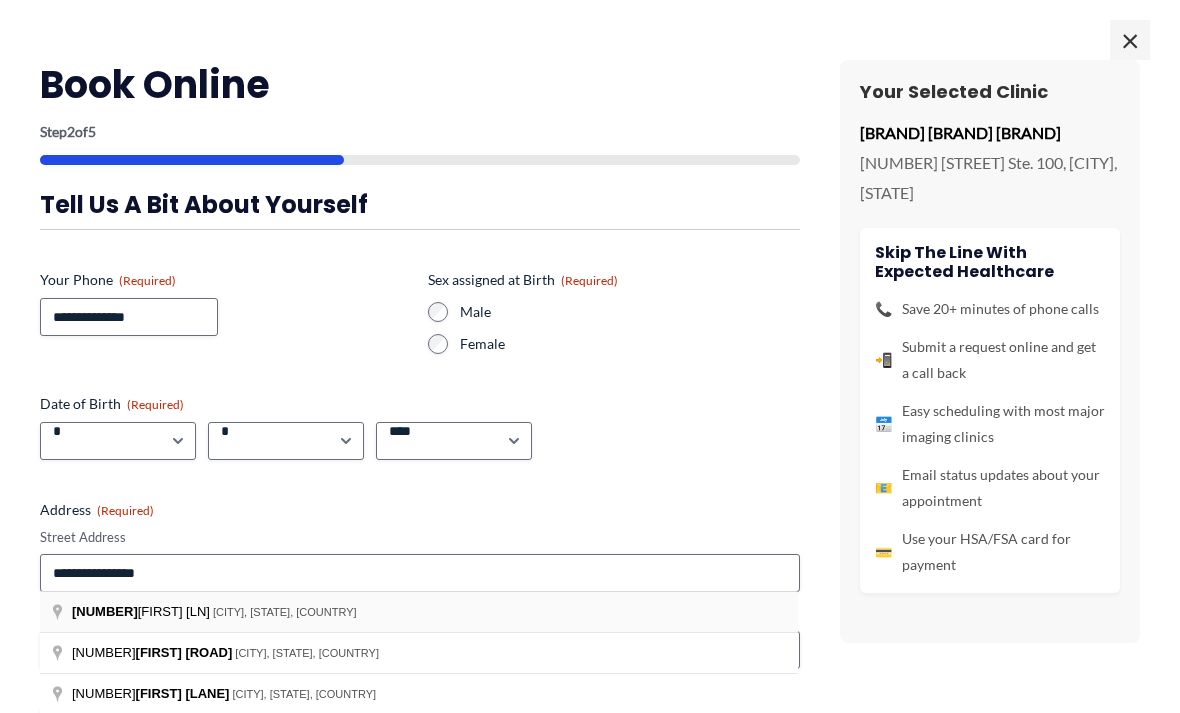 type on "**********" 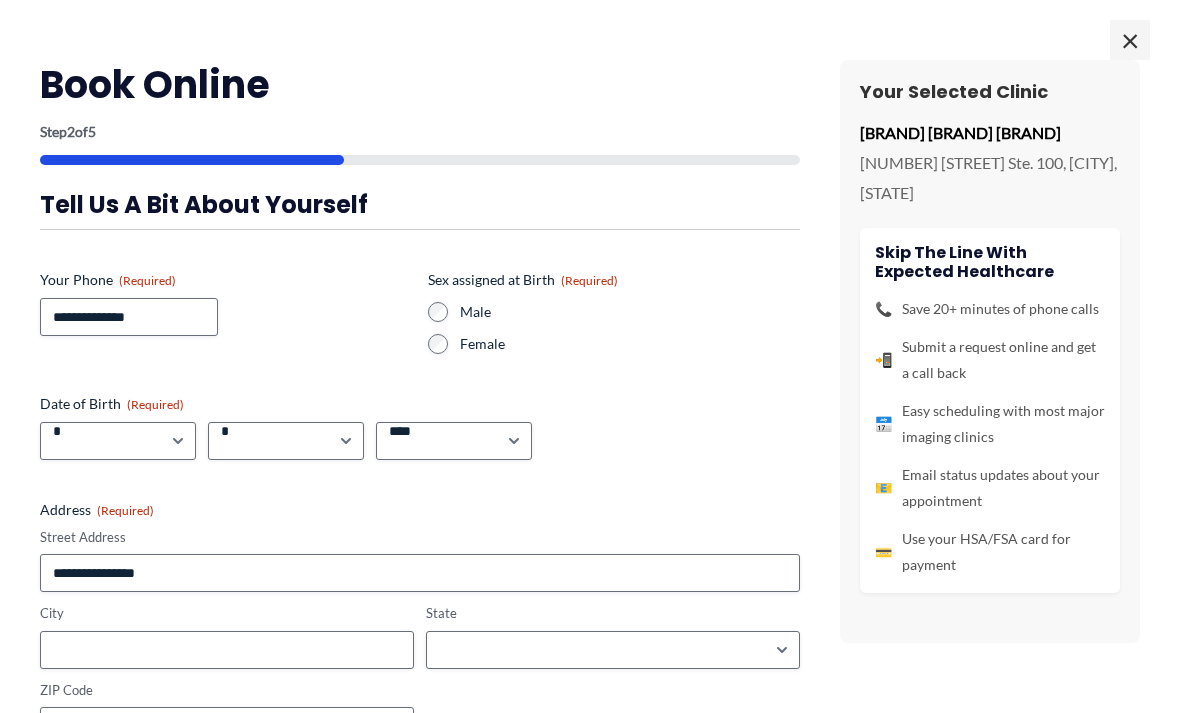 type on "**********" 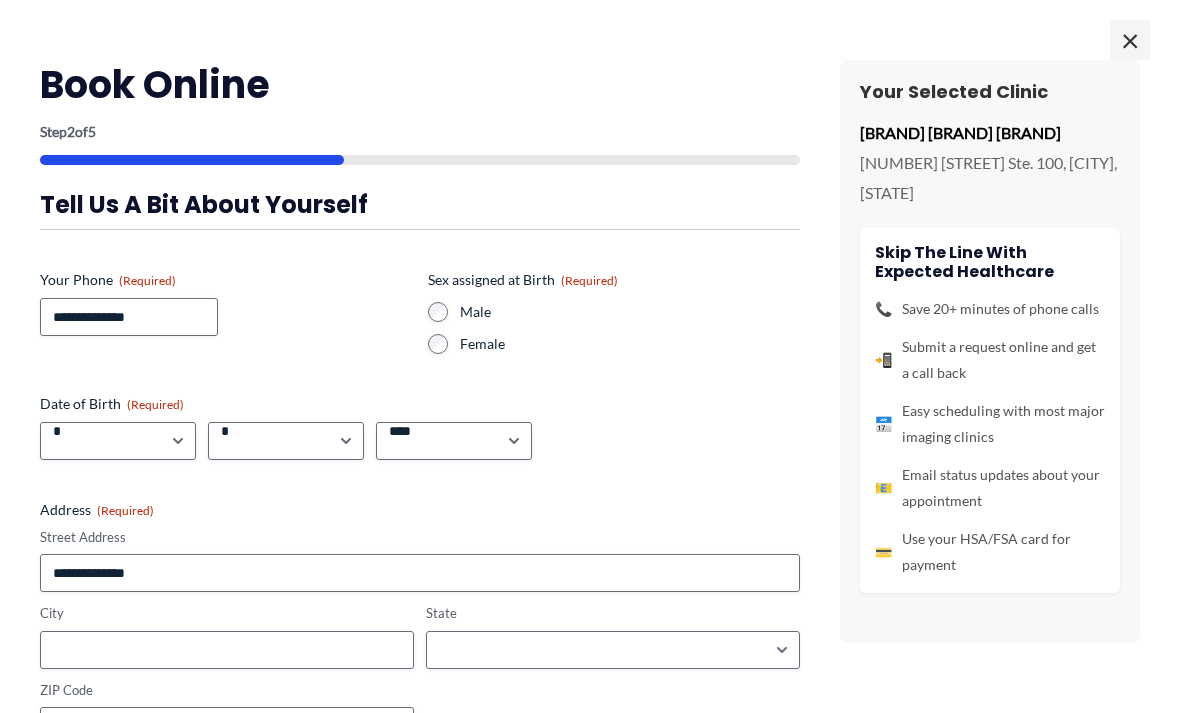 type on "**********" 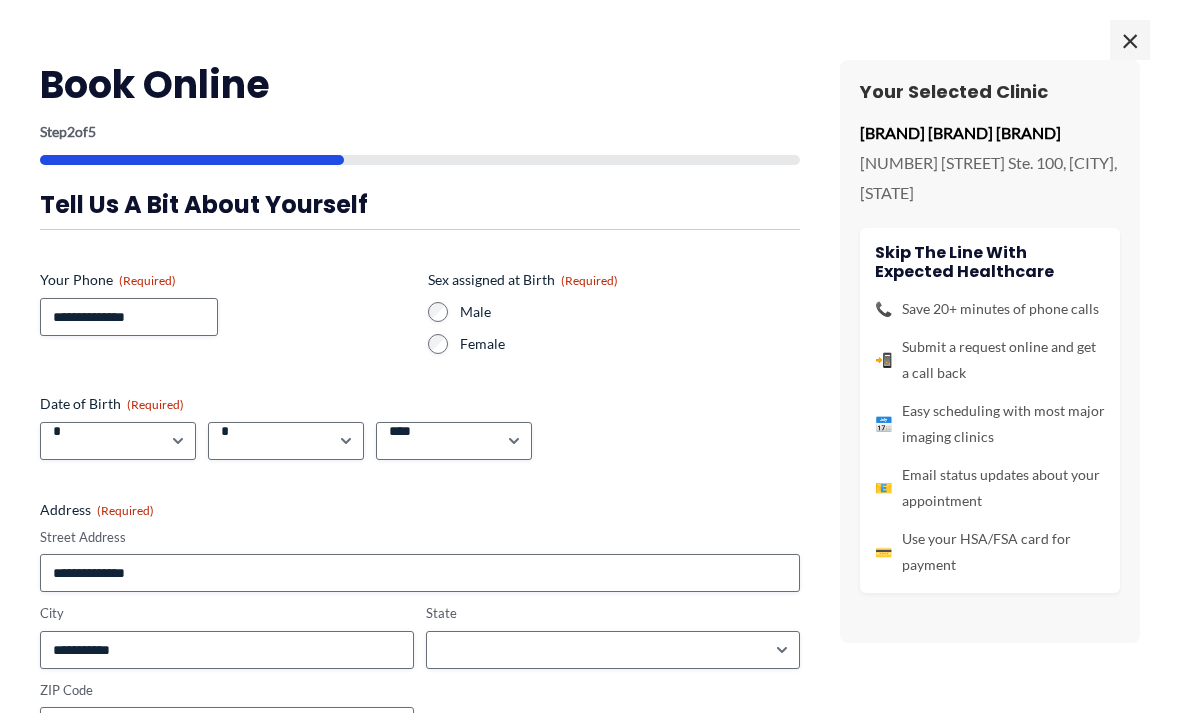 select on "**********" 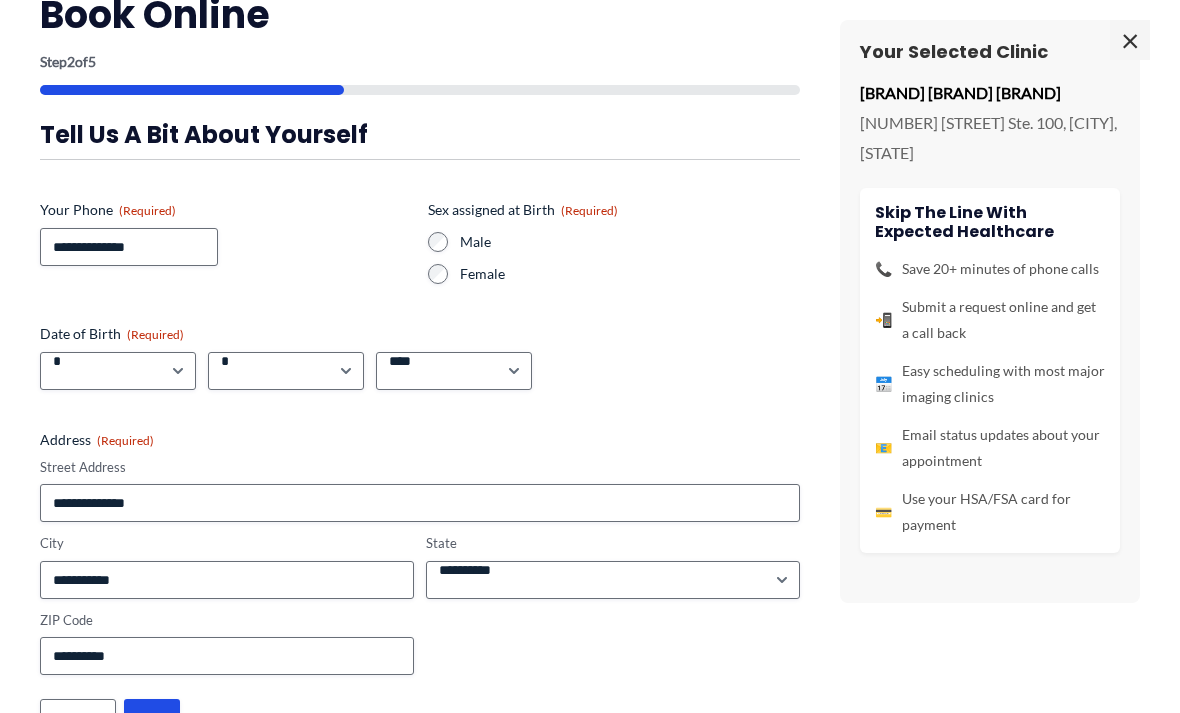 scroll, scrollTop: 68, scrollLeft: 0, axis: vertical 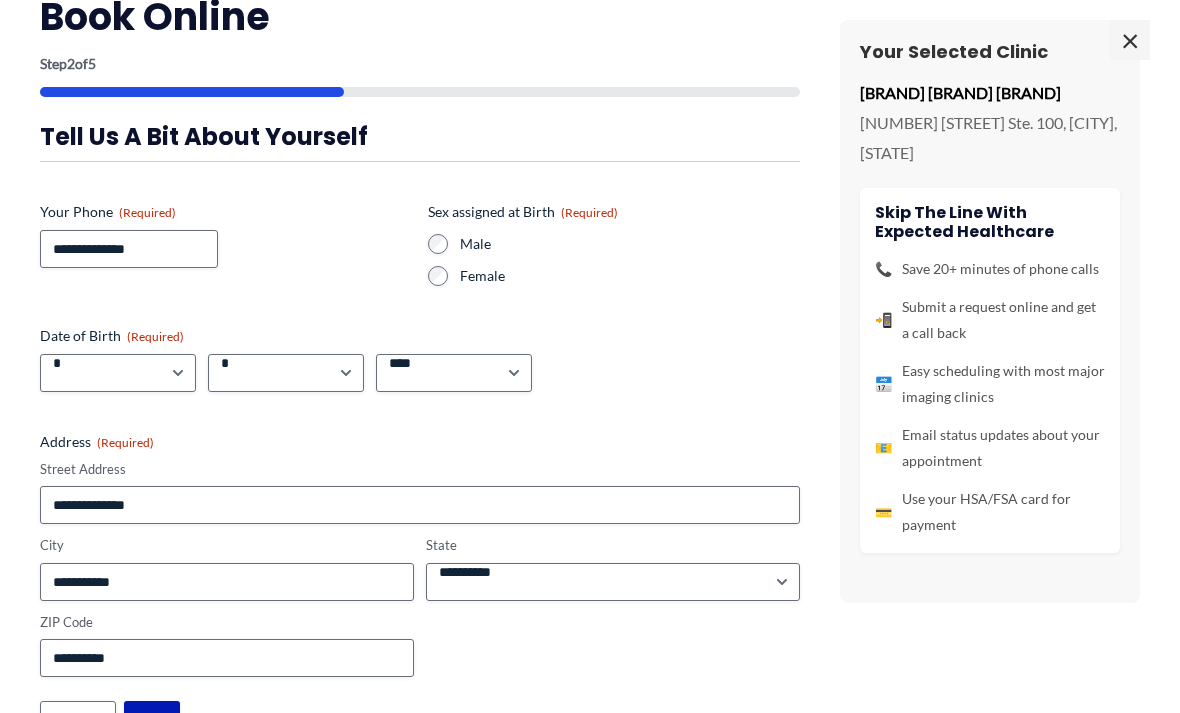 click on "****" at bounding box center (152, 720) 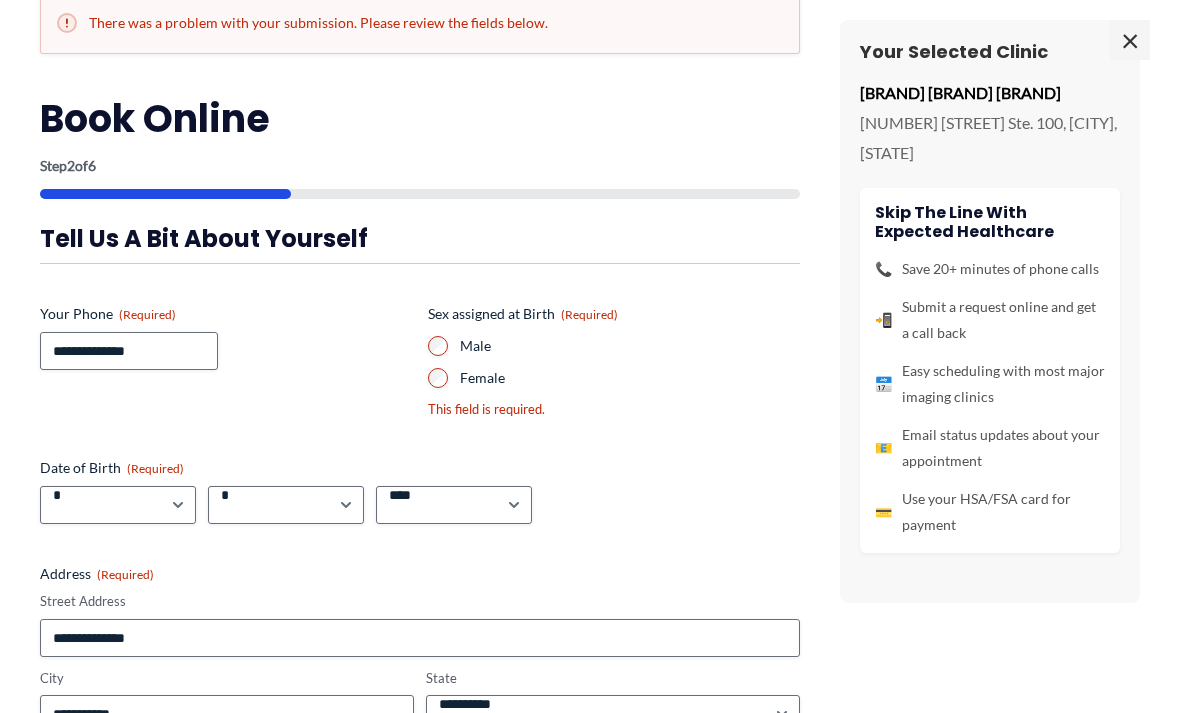 scroll, scrollTop: 60, scrollLeft: 0, axis: vertical 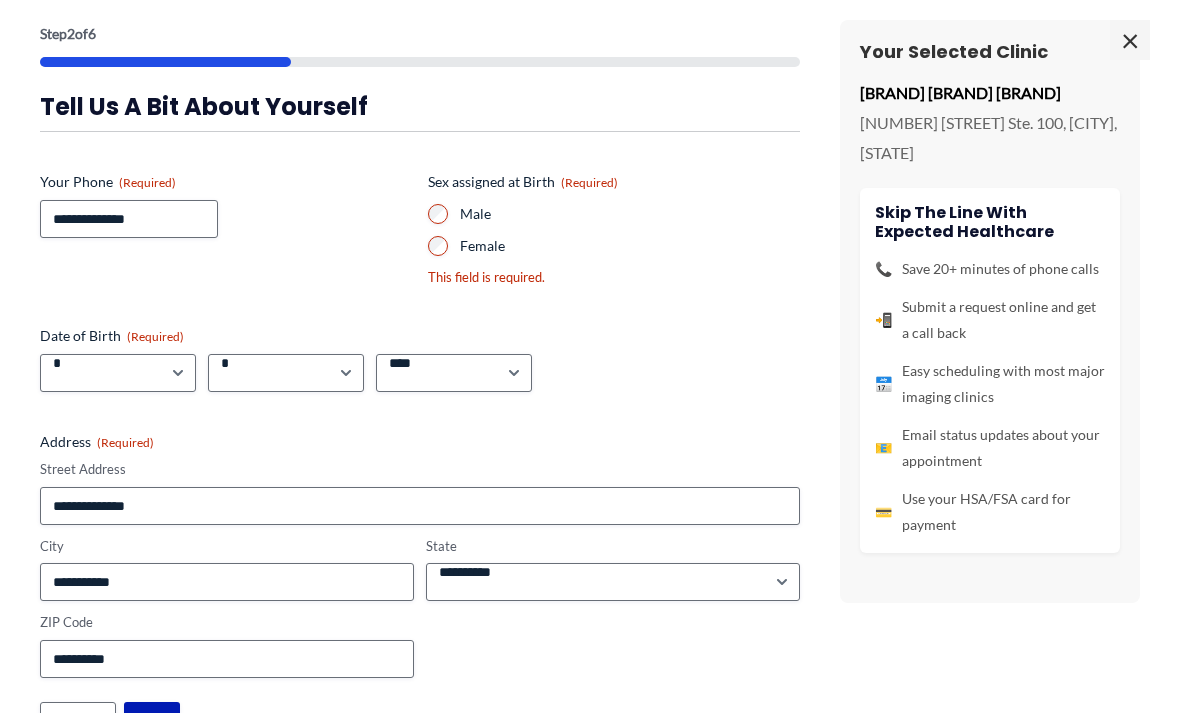 click on "****" at bounding box center [152, 721] 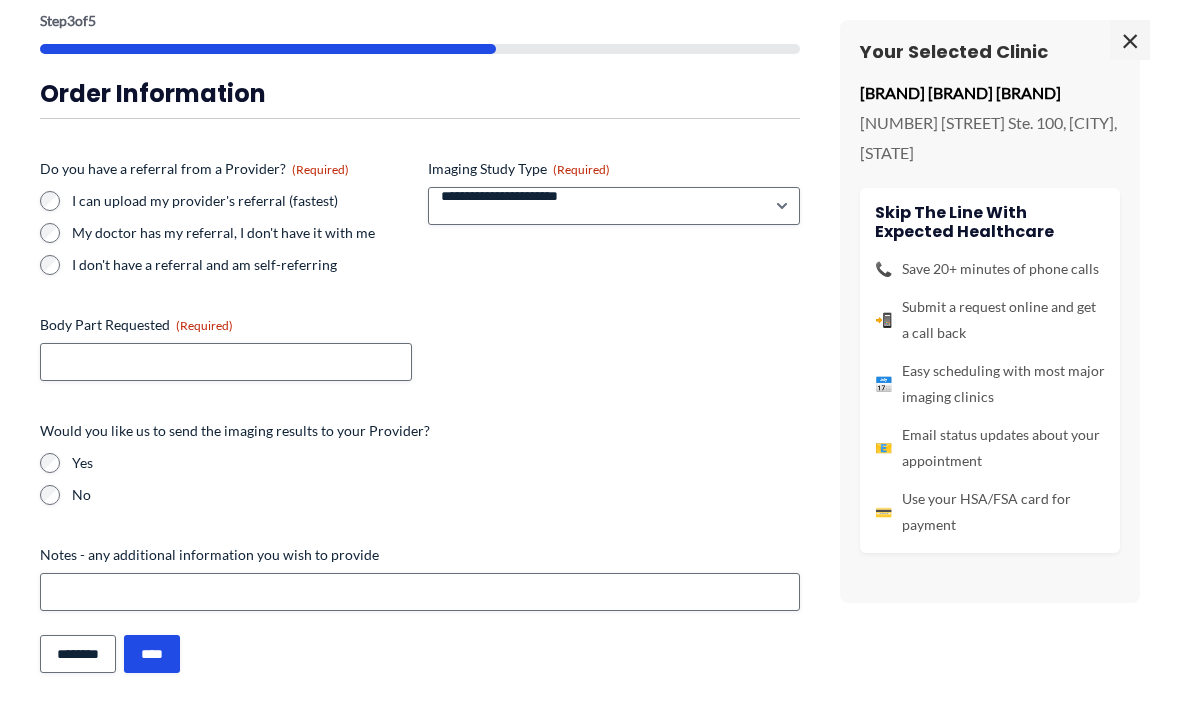 scroll, scrollTop: 0, scrollLeft: 0, axis: both 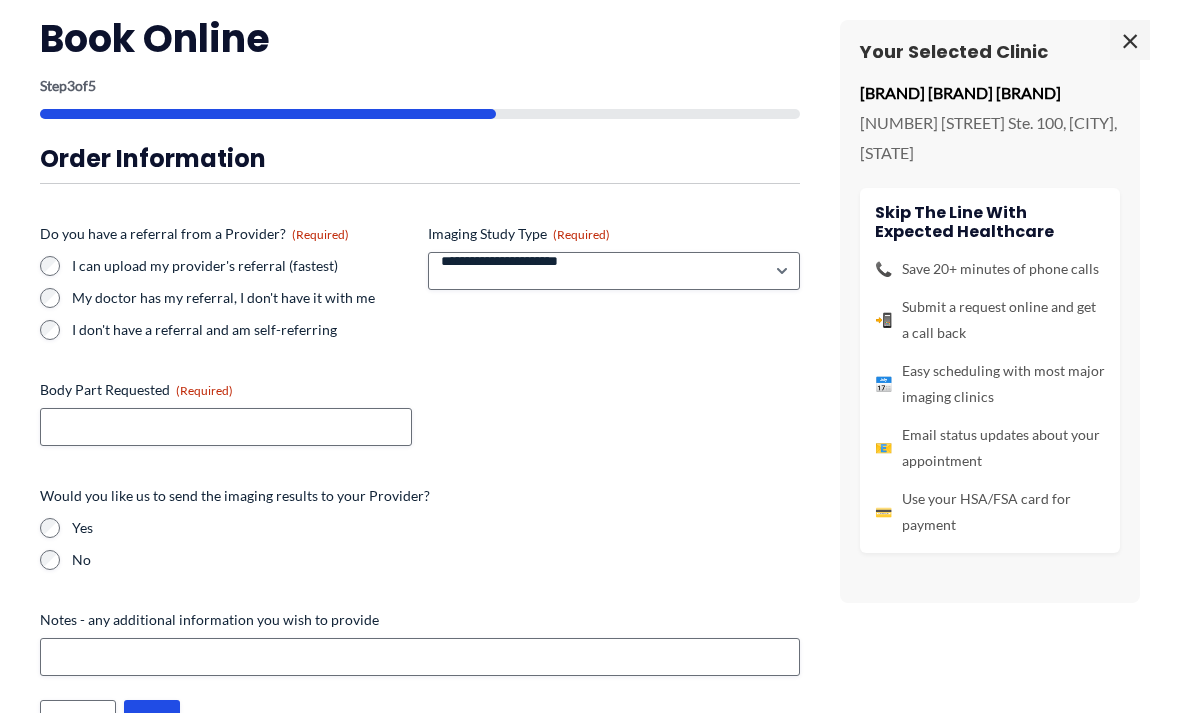 click on "**********" at bounding box center (590, 376) 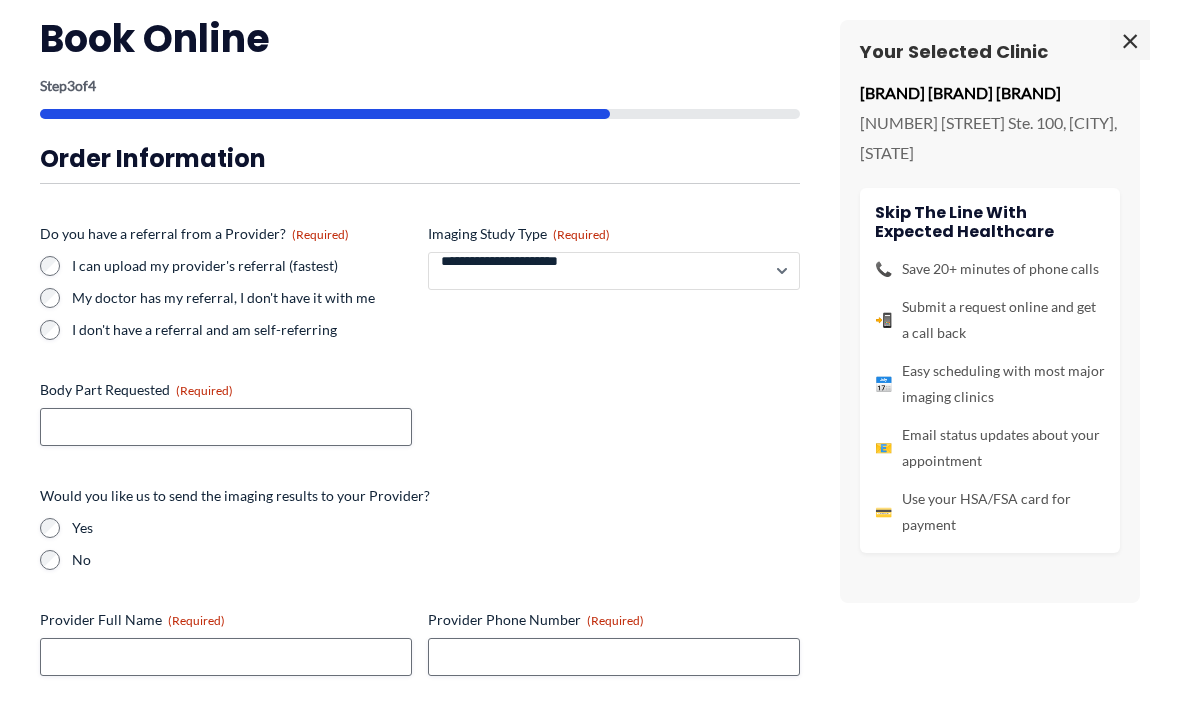 click on "**********" at bounding box center [614, 271] 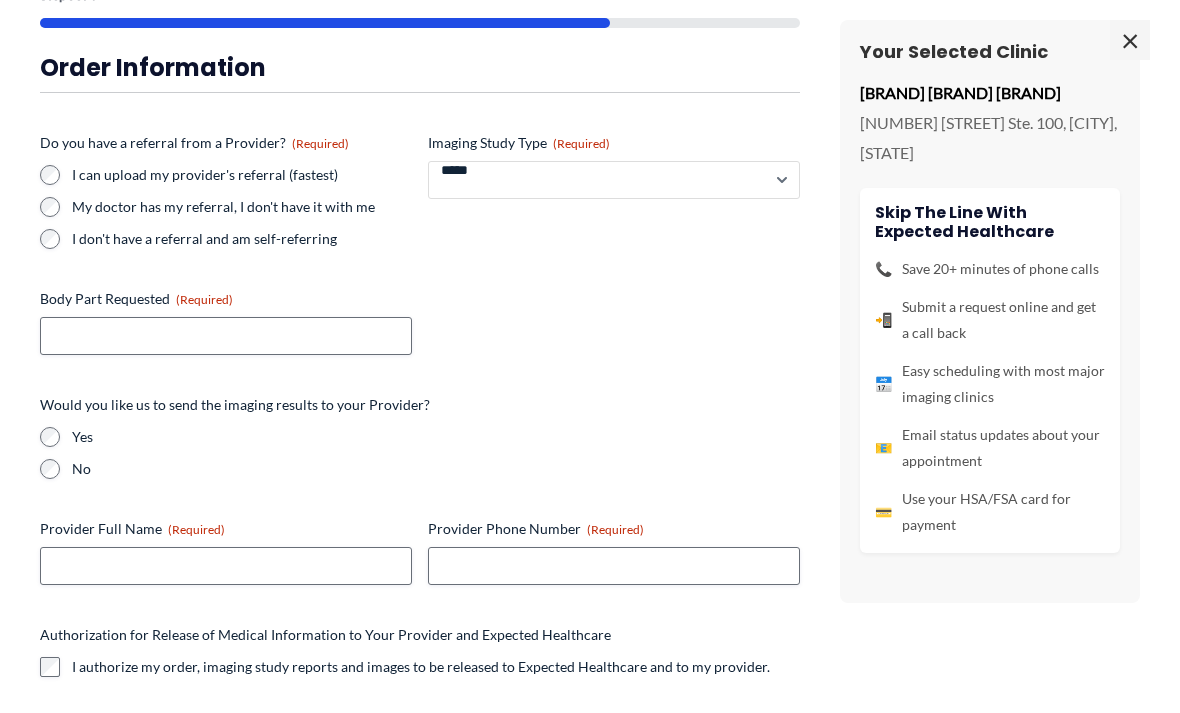 scroll, scrollTop: 145, scrollLeft: 0, axis: vertical 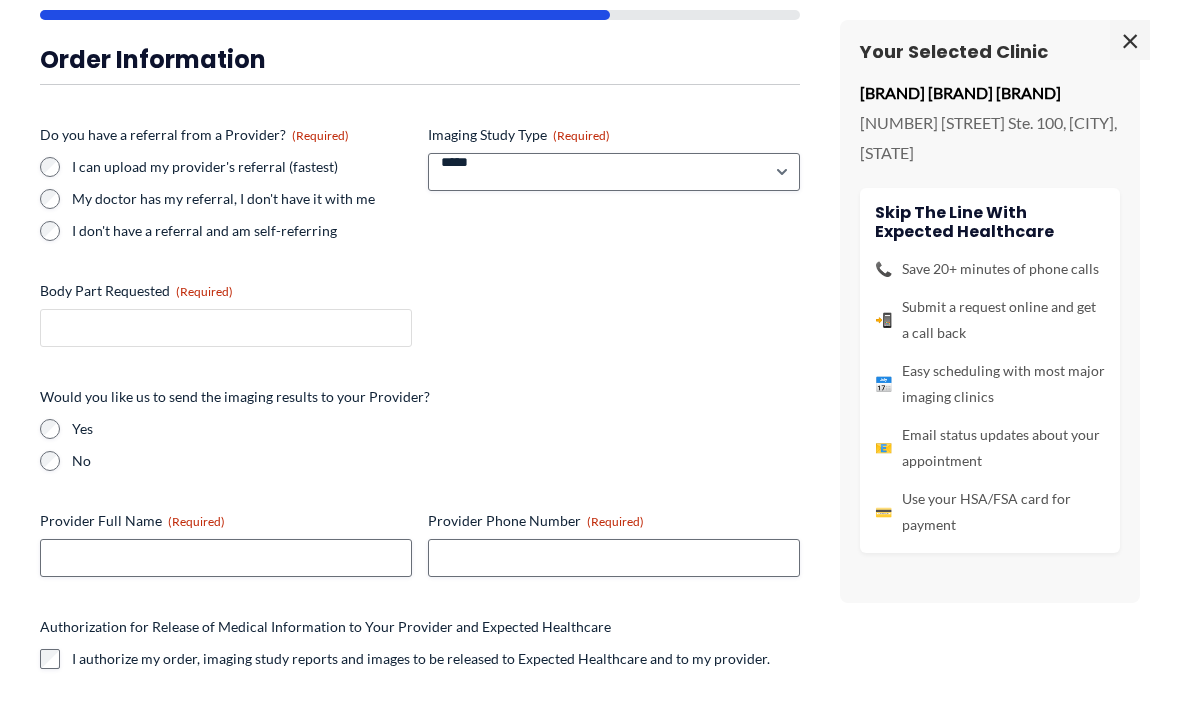 click on "Body Part Requested (Required)" at bounding box center [226, 328] 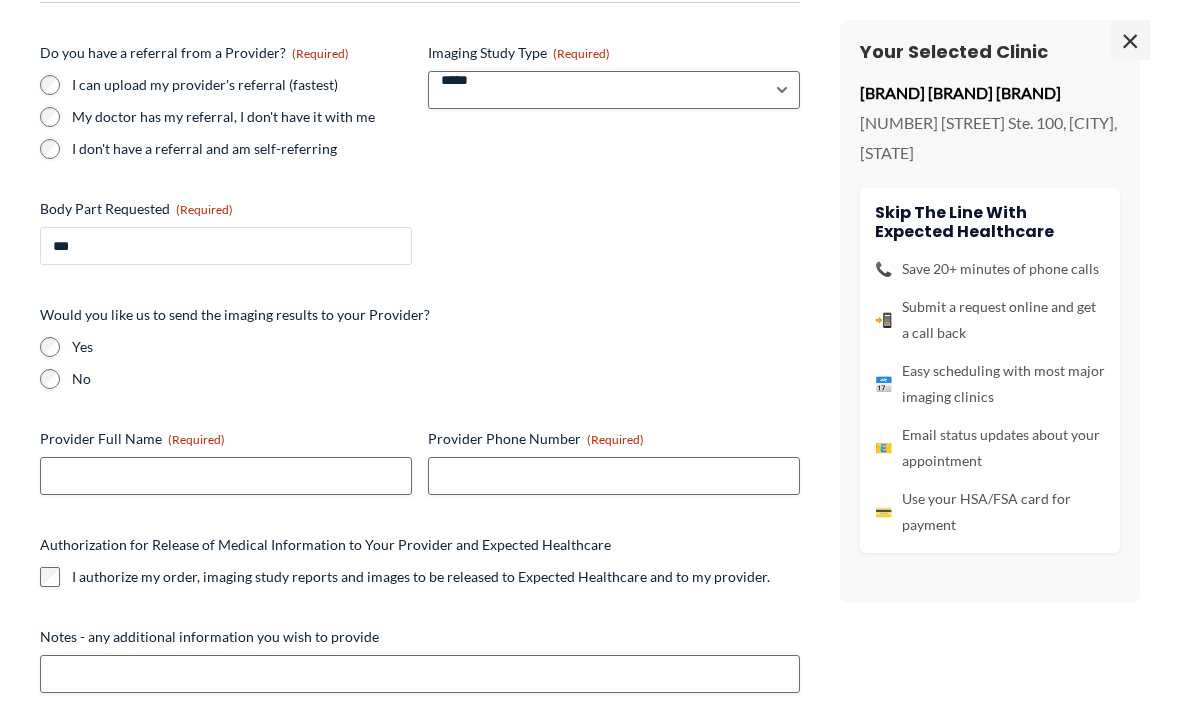 scroll, scrollTop: 228, scrollLeft: 0, axis: vertical 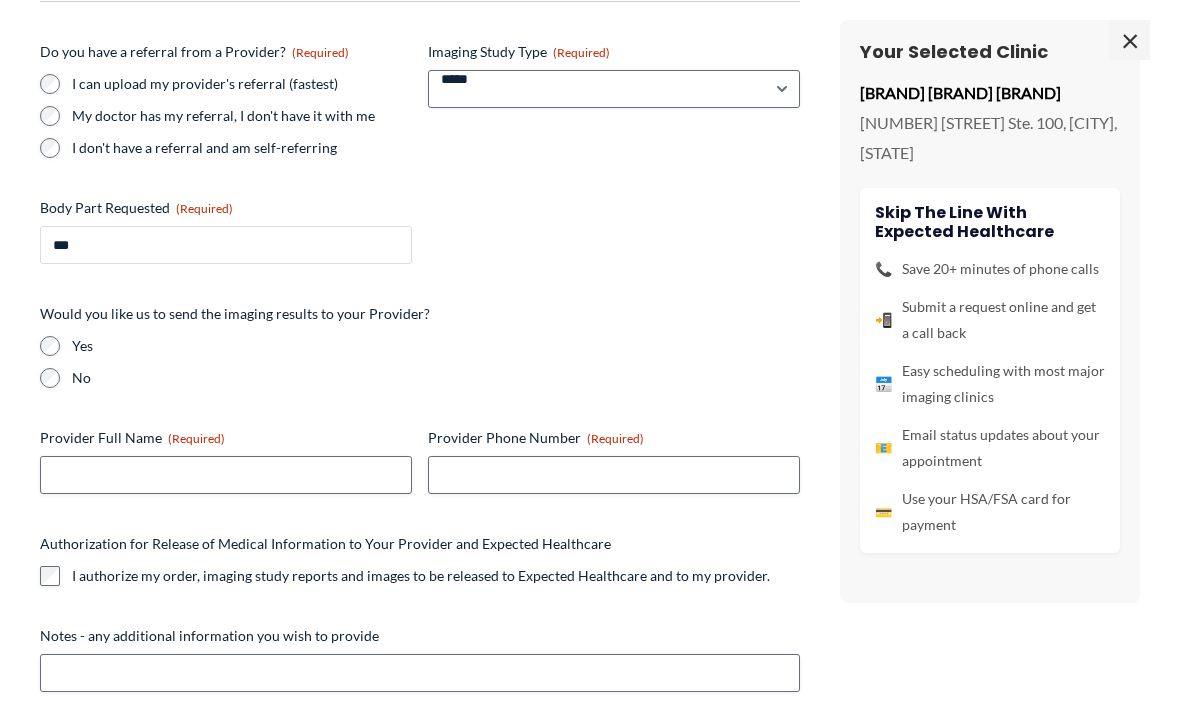 type on "***" 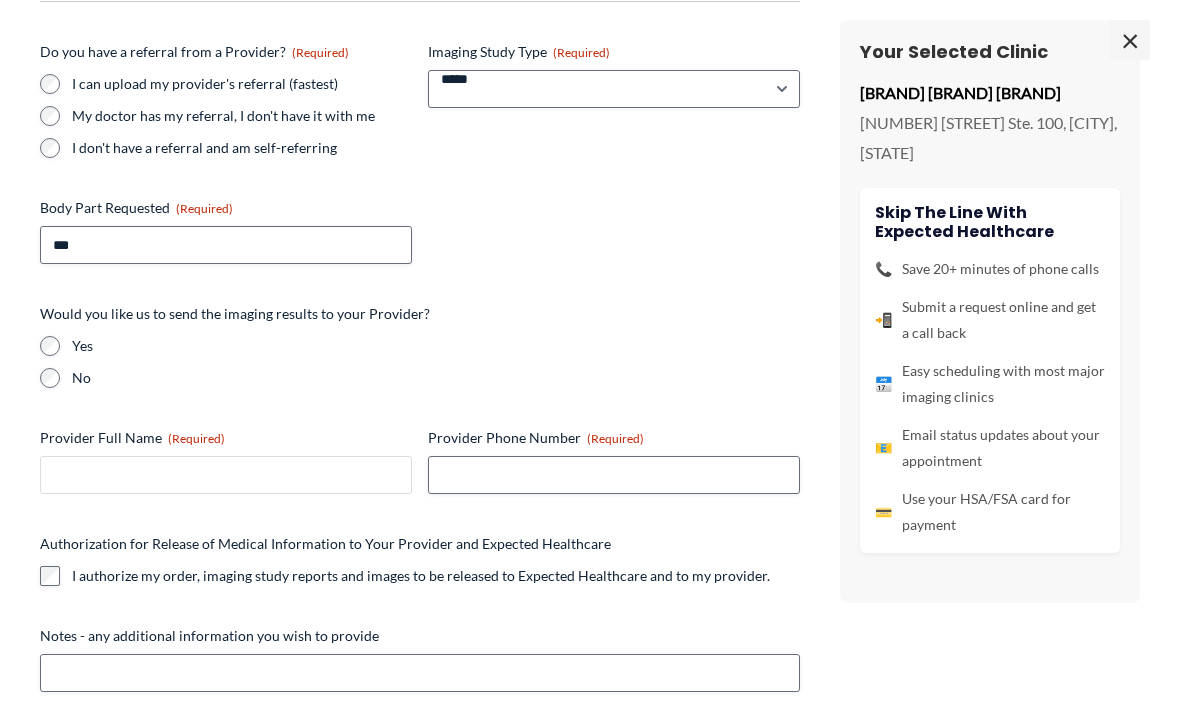 click on "Provider Full Name (Required)" at bounding box center (226, 475) 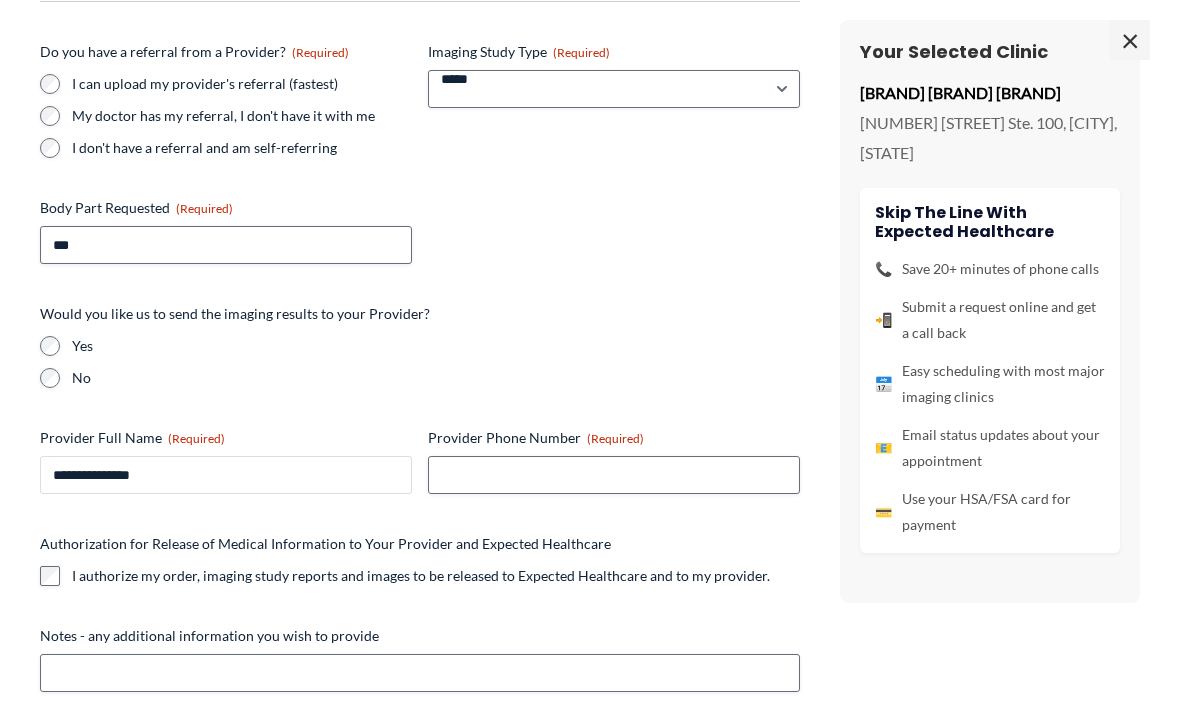type on "**********" 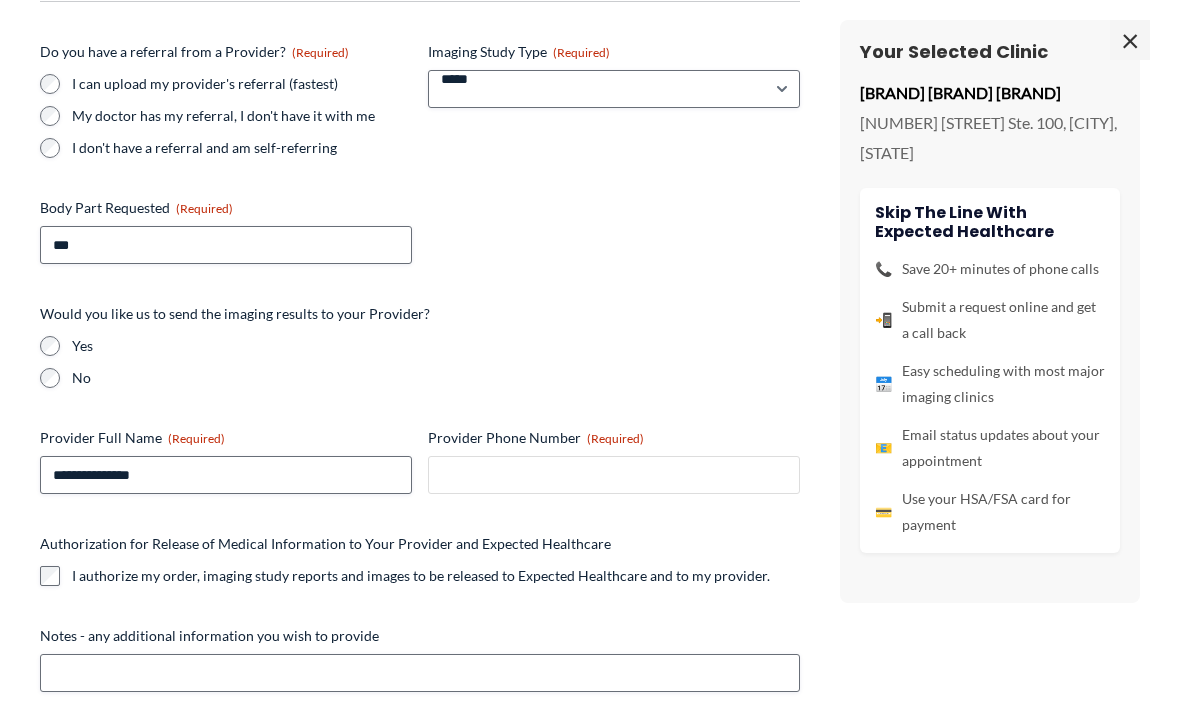 click on "Provider Phone Number (Required)" at bounding box center (614, 475) 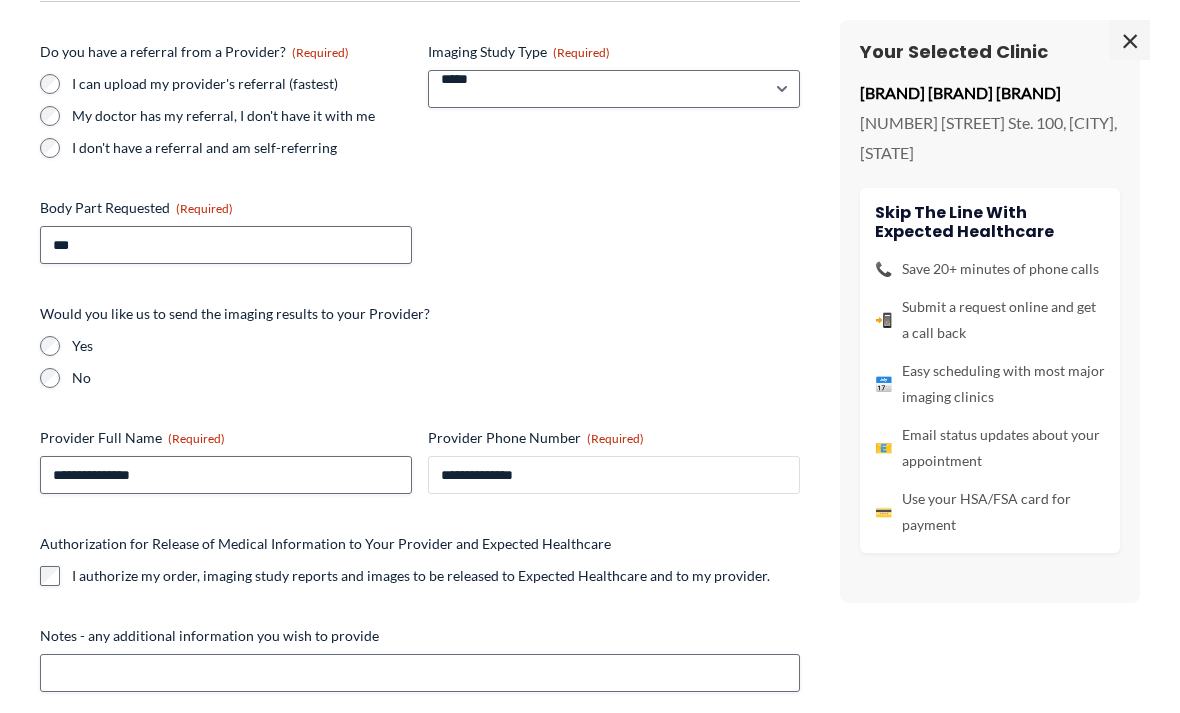 type on "**********" 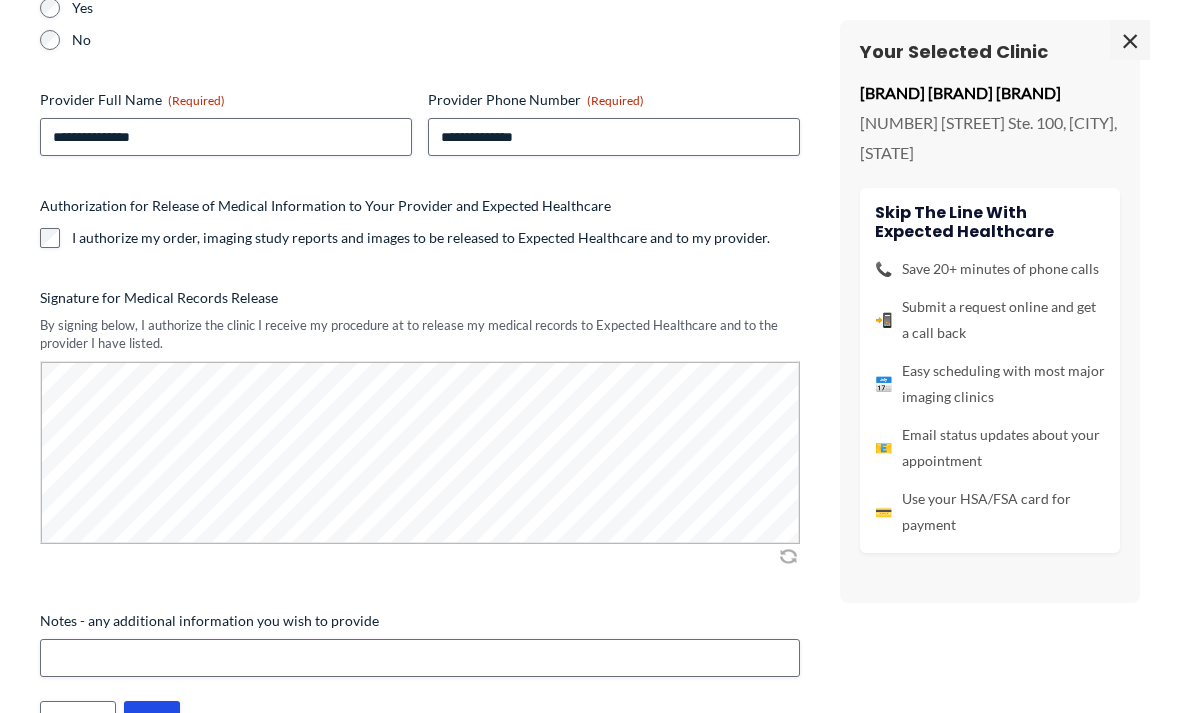 scroll, scrollTop: 566, scrollLeft: 0, axis: vertical 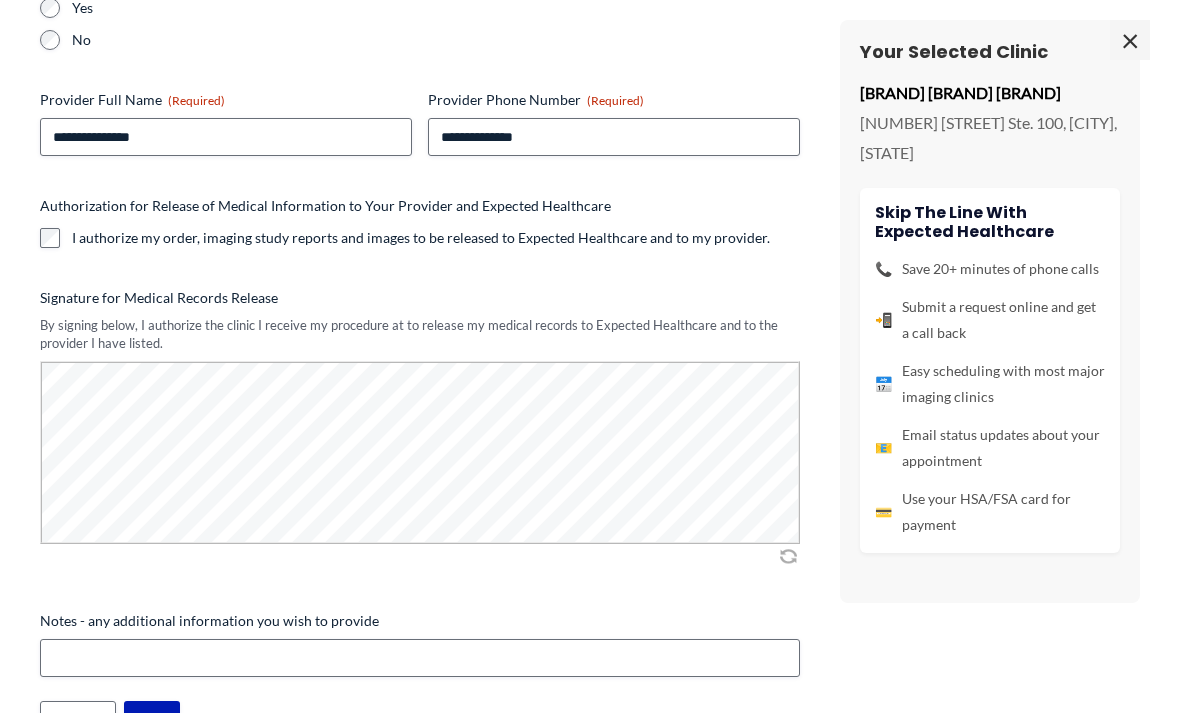 click on "****" at bounding box center [152, 720] 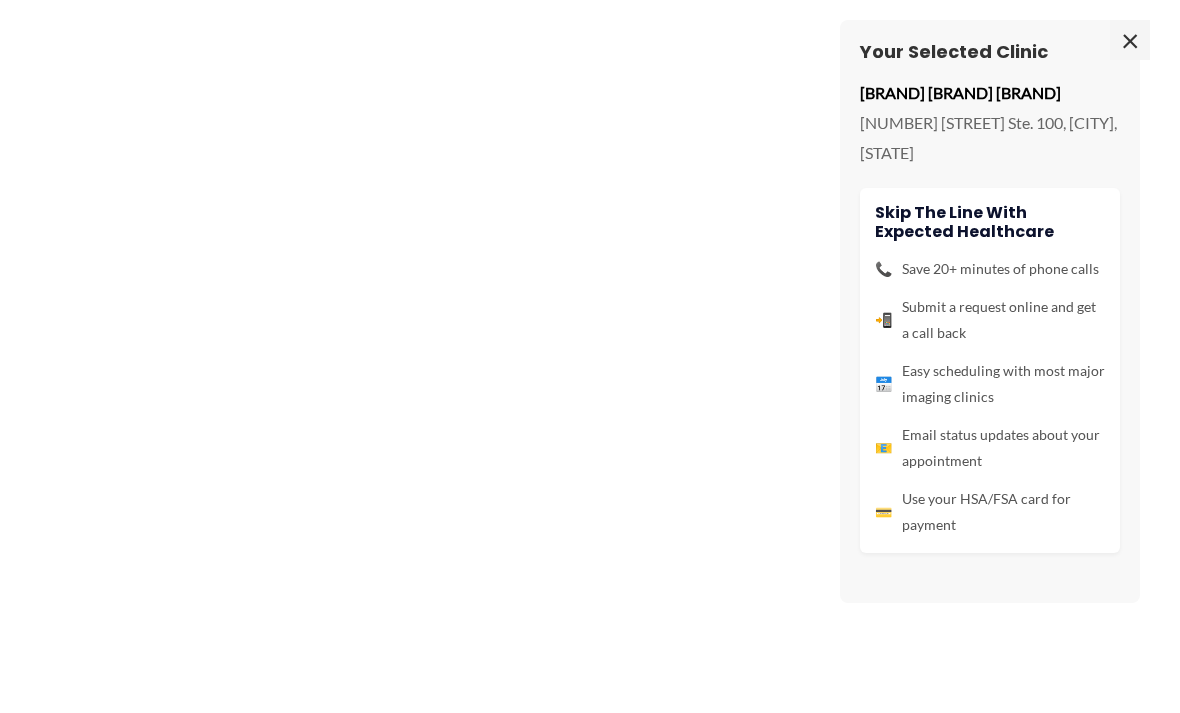 scroll, scrollTop: 110, scrollLeft: 0, axis: vertical 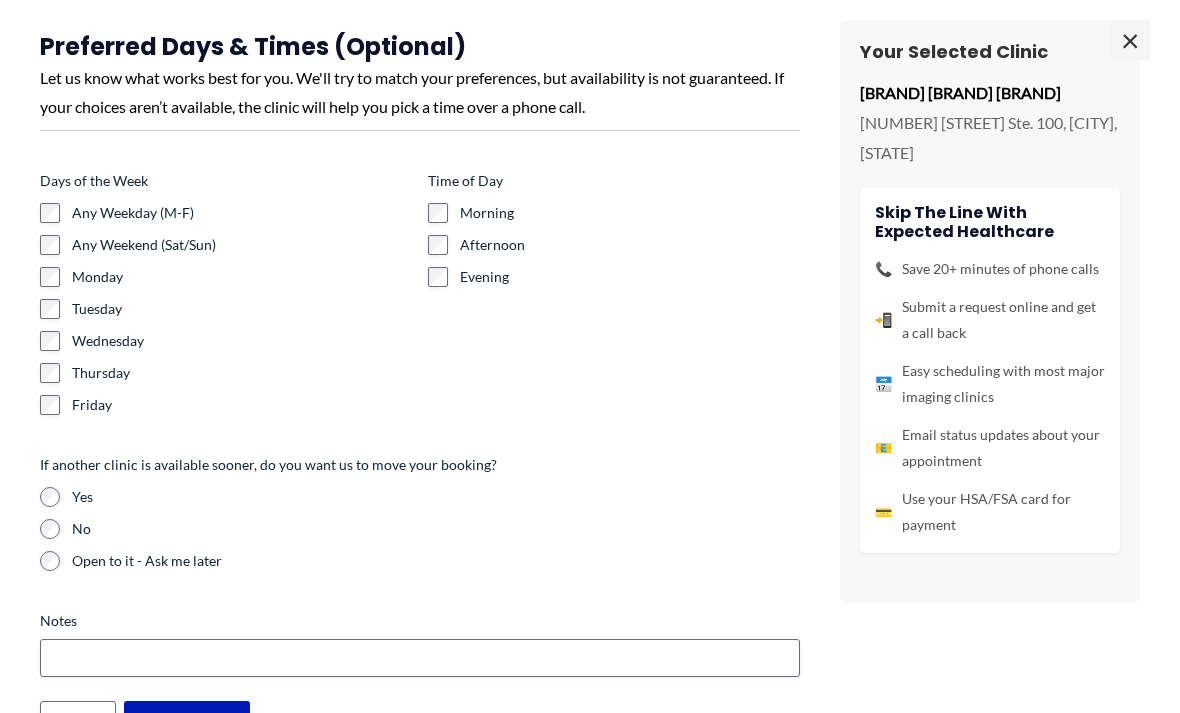 click on "**********" at bounding box center [187, 720] 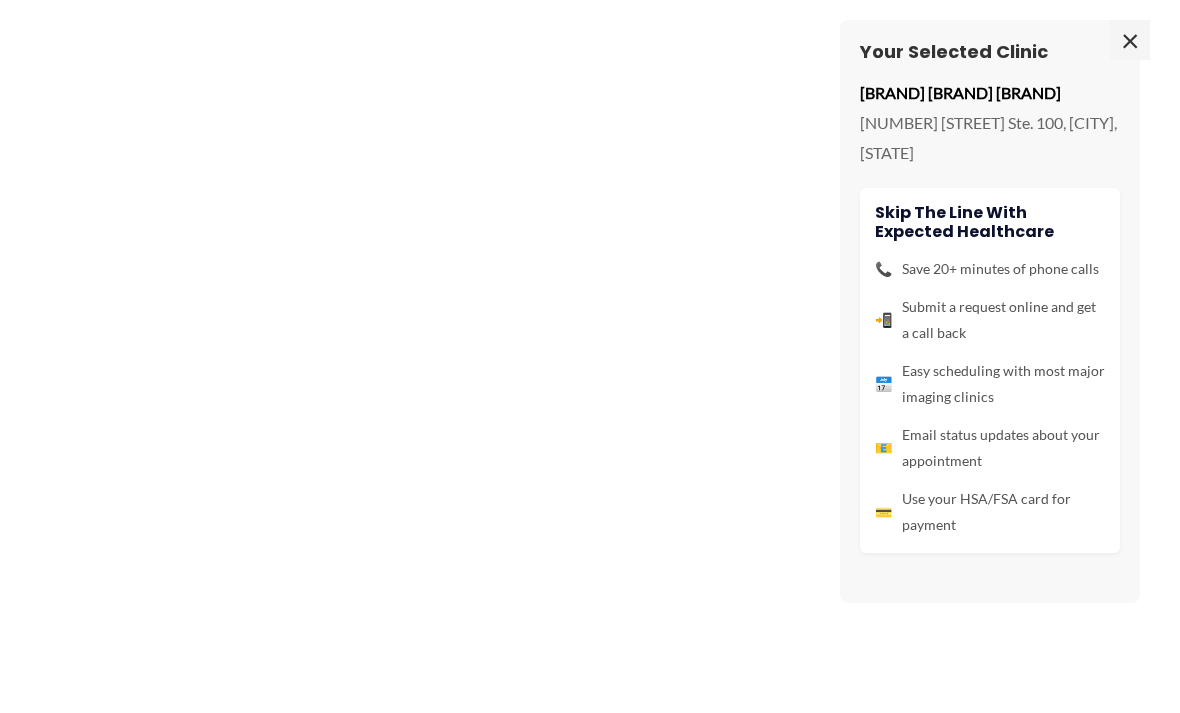 type on "**********" 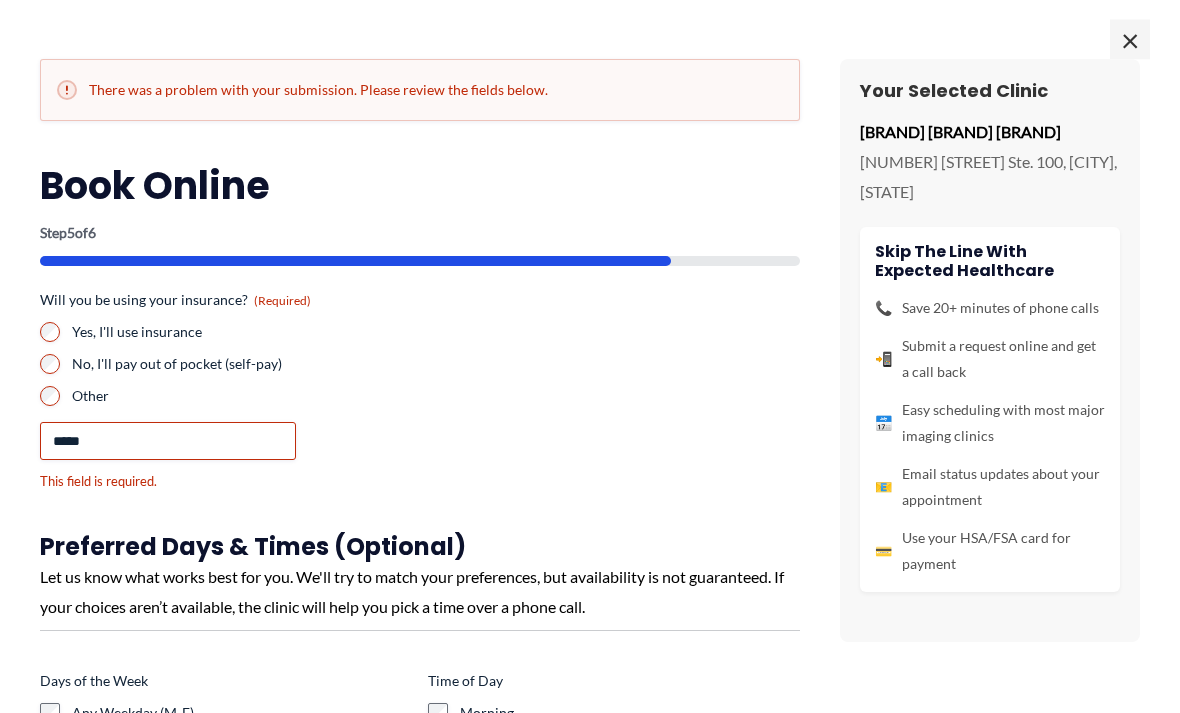 scroll, scrollTop: 77, scrollLeft: 0, axis: vertical 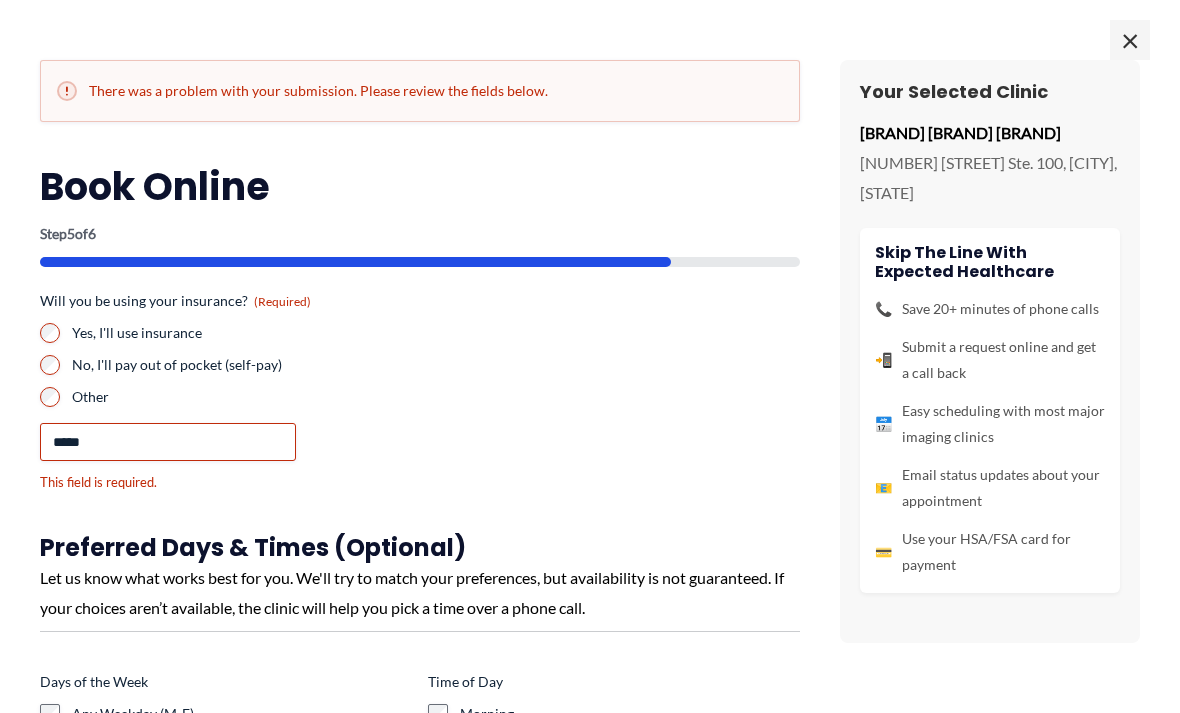 click on "Yes, I'll use insurance" at bounding box center (420, 333) 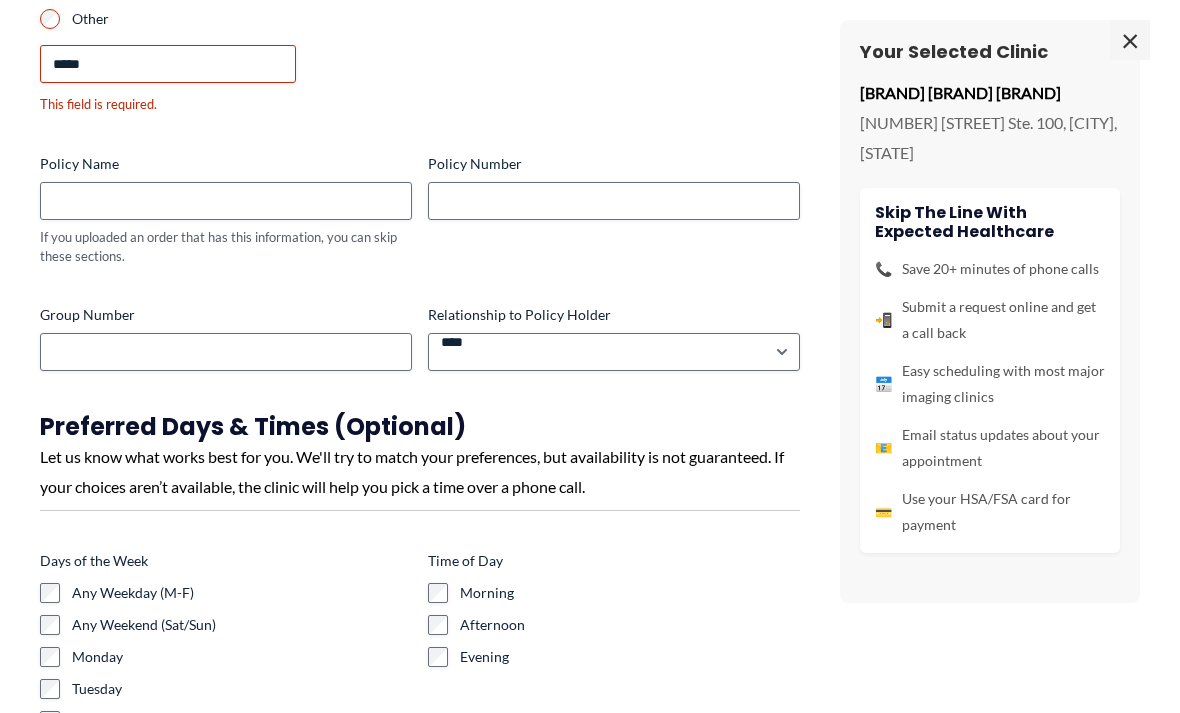 scroll, scrollTop: 379, scrollLeft: 0, axis: vertical 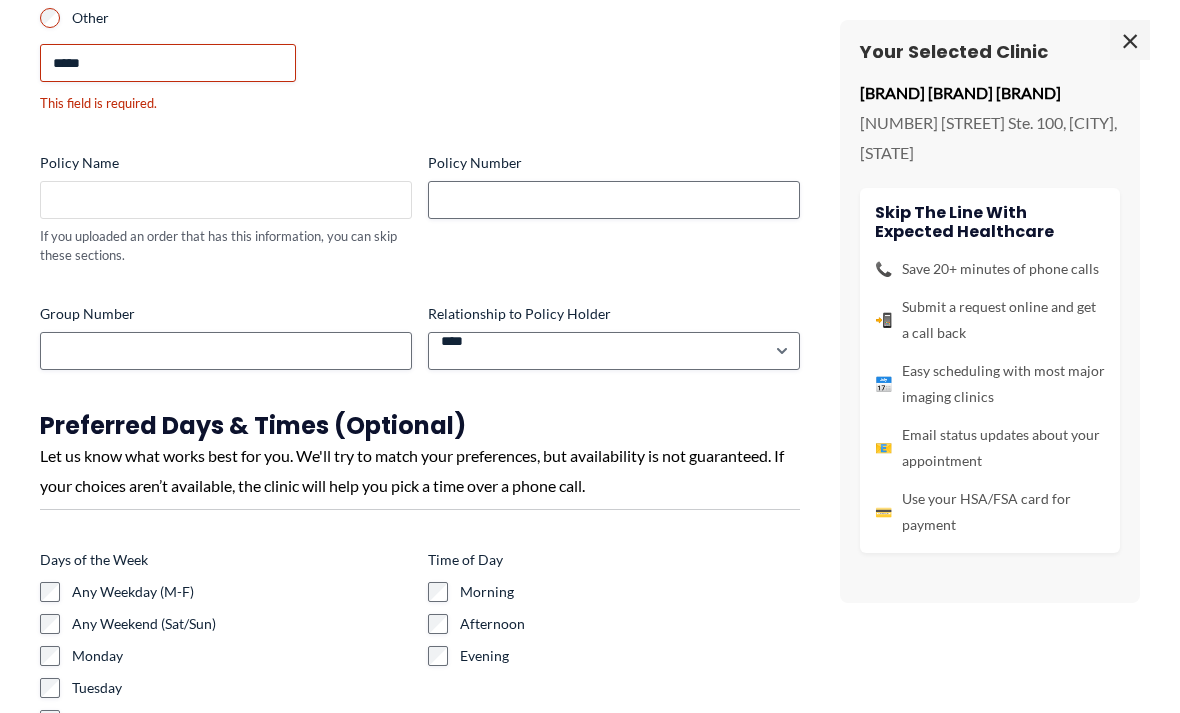 click on "Policy Name" at bounding box center (226, 200) 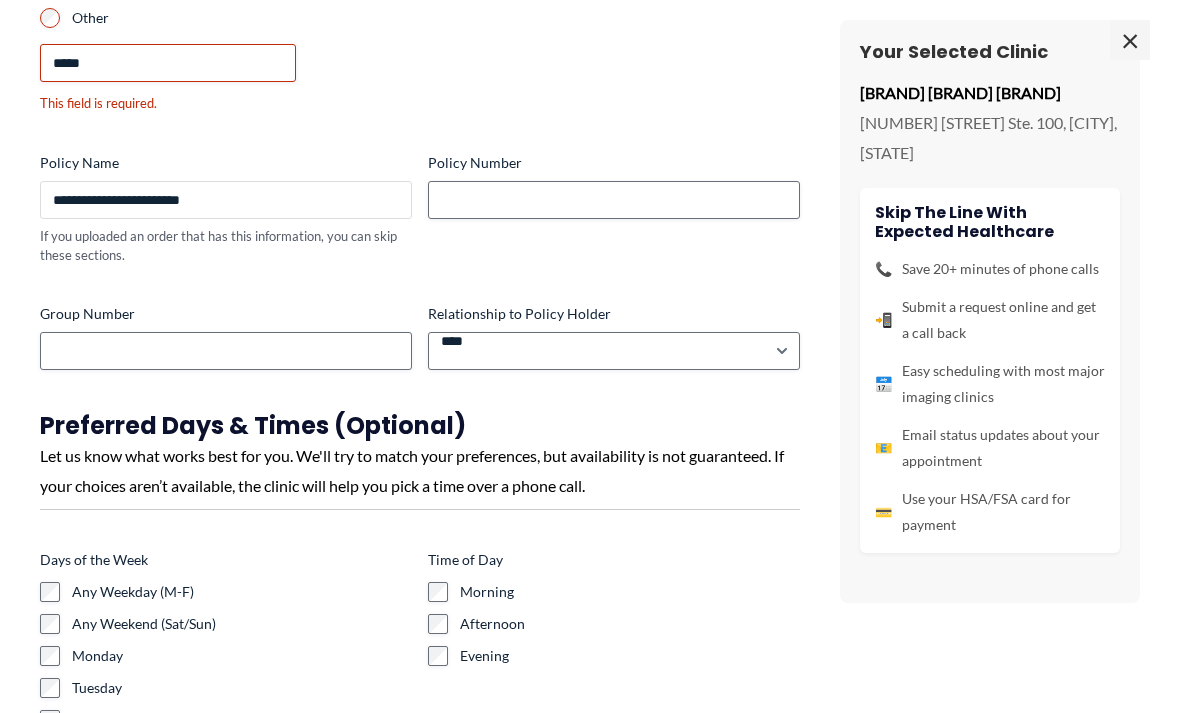 type on "**********" 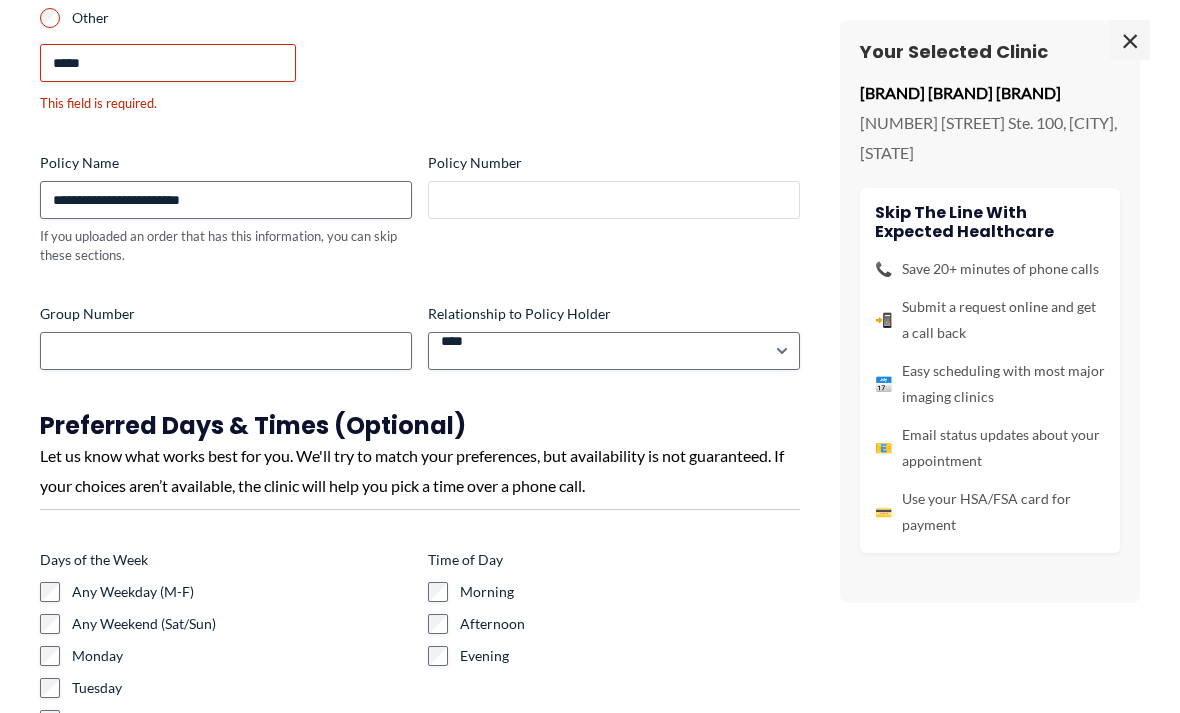 click on "Policy Number" at bounding box center (614, 200) 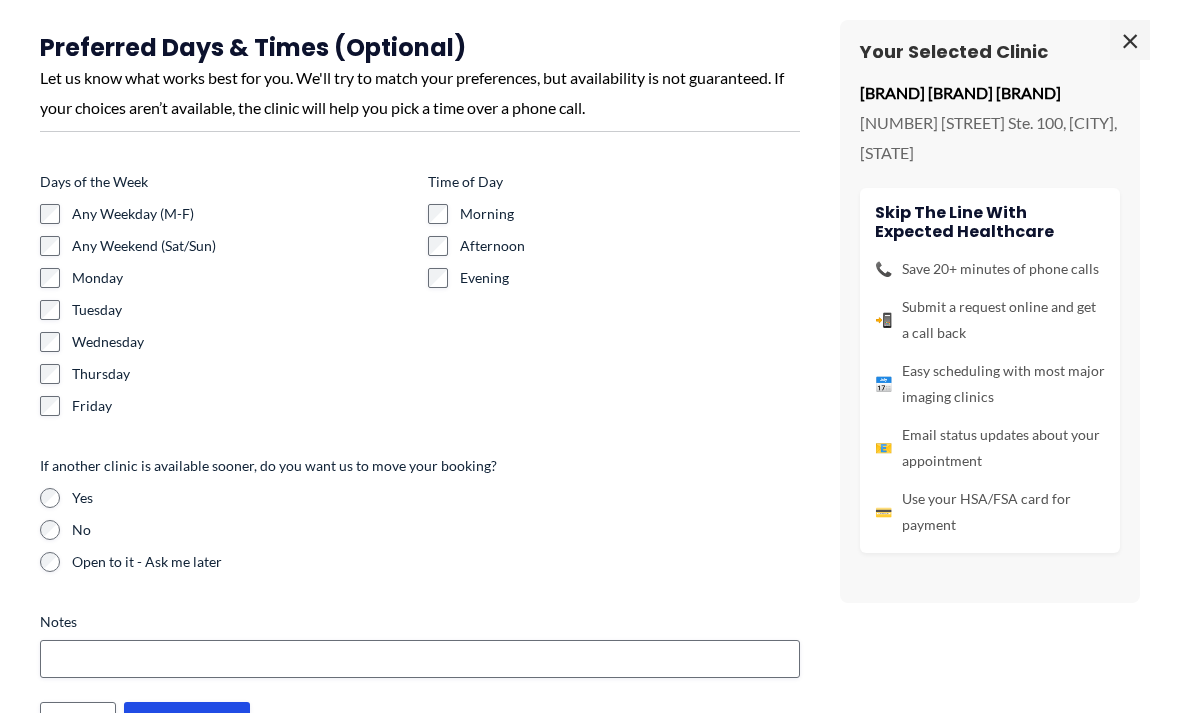scroll, scrollTop: 756, scrollLeft: 0, axis: vertical 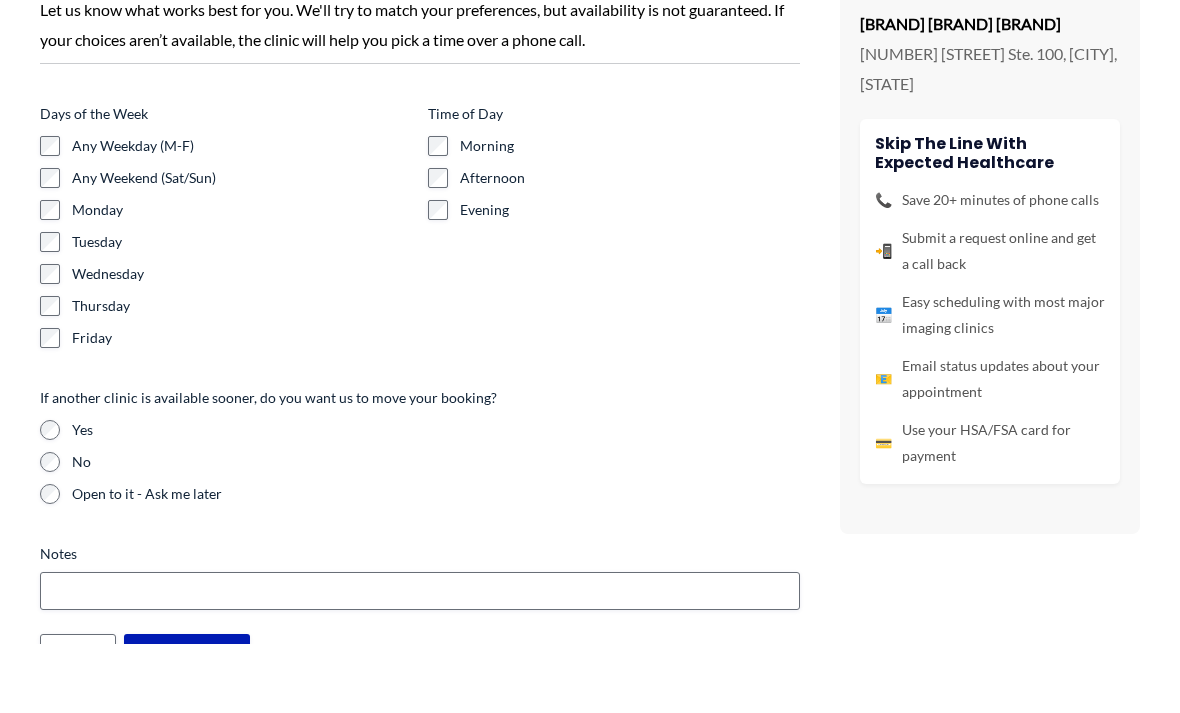 type on "**********" 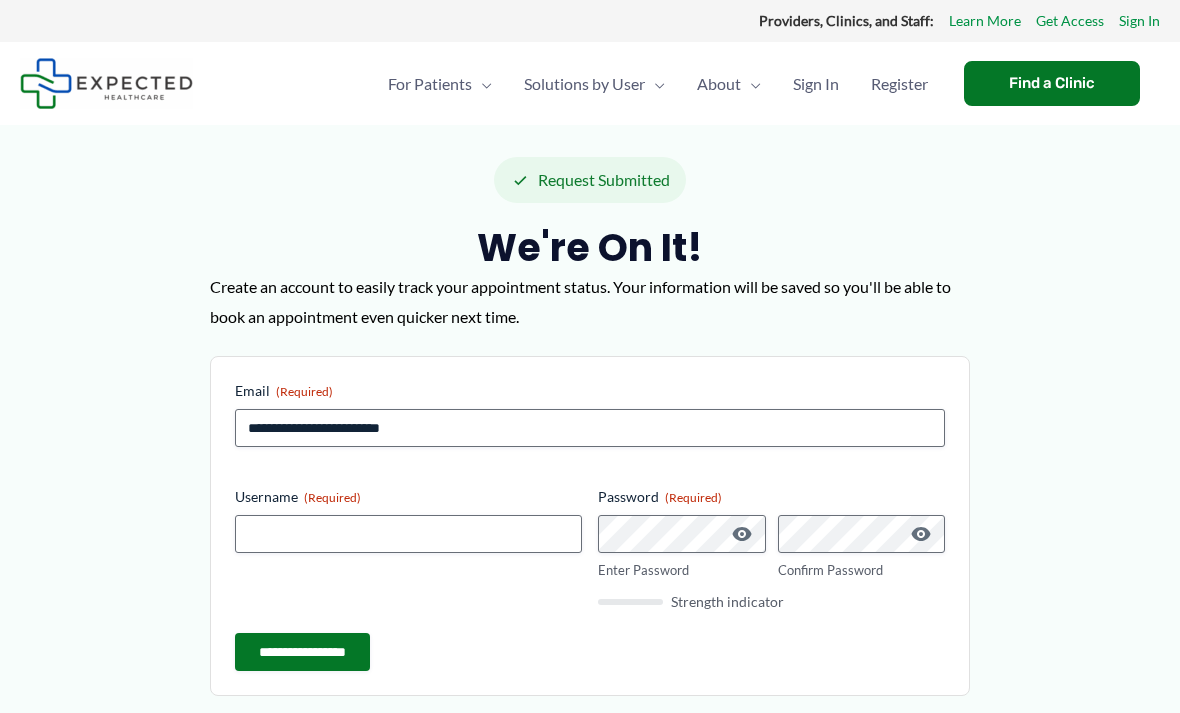 scroll, scrollTop: 0, scrollLeft: 0, axis: both 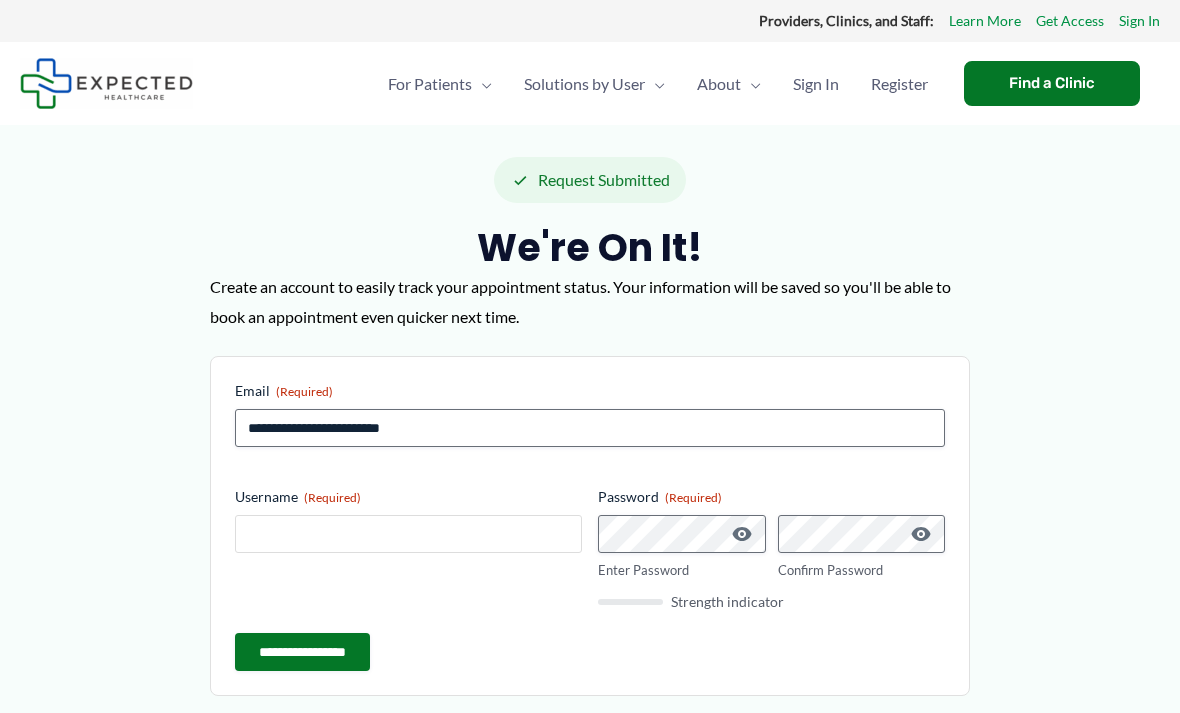 click on "Username (Required)" at bounding box center [408, 534] 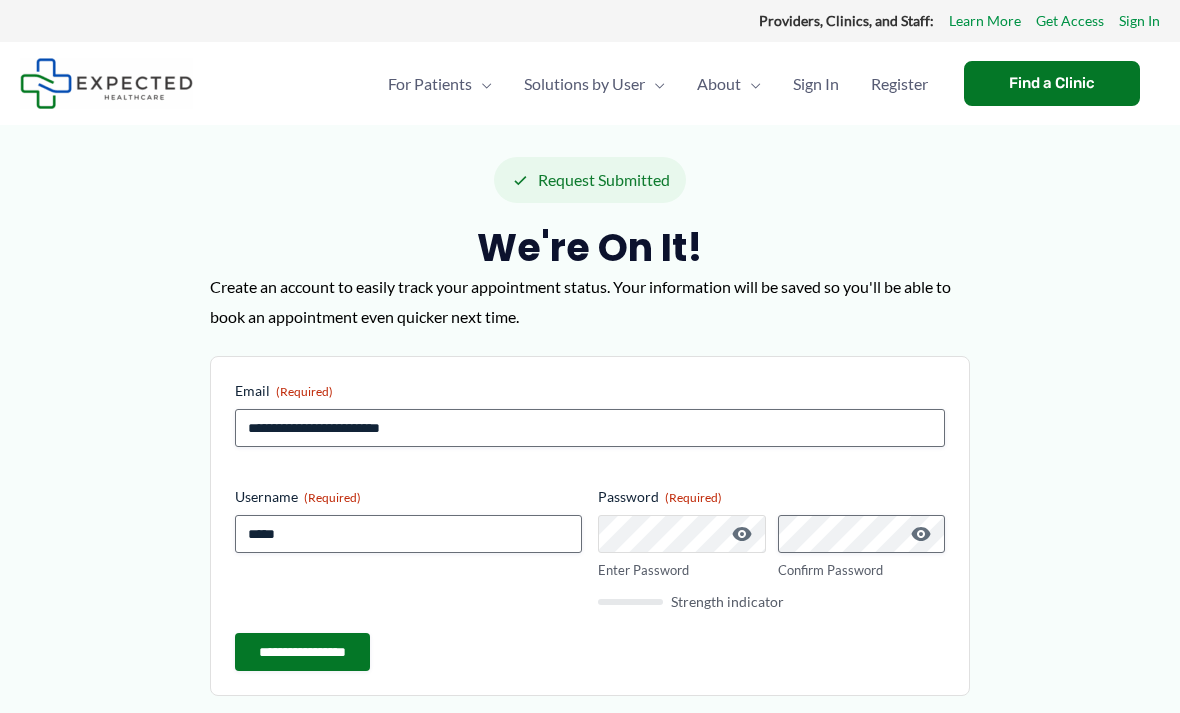 scroll, scrollTop: 22, scrollLeft: 0, axis: vertical 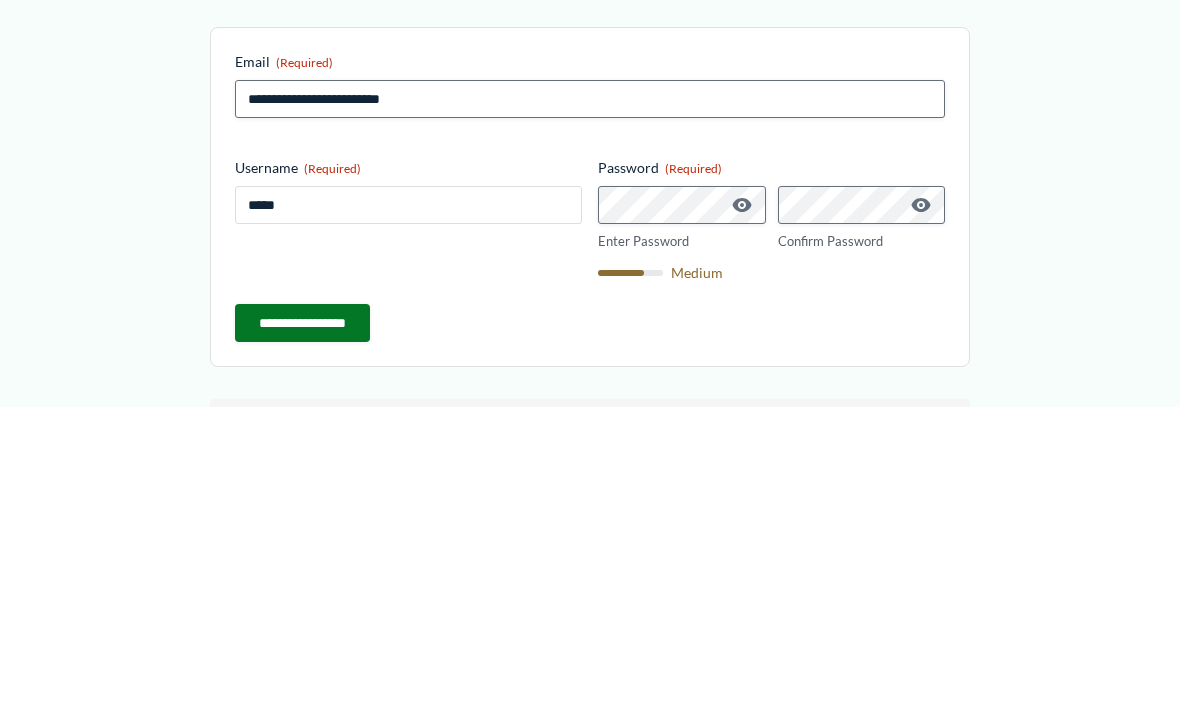 click on "*****" at bounding box center (408, 512) 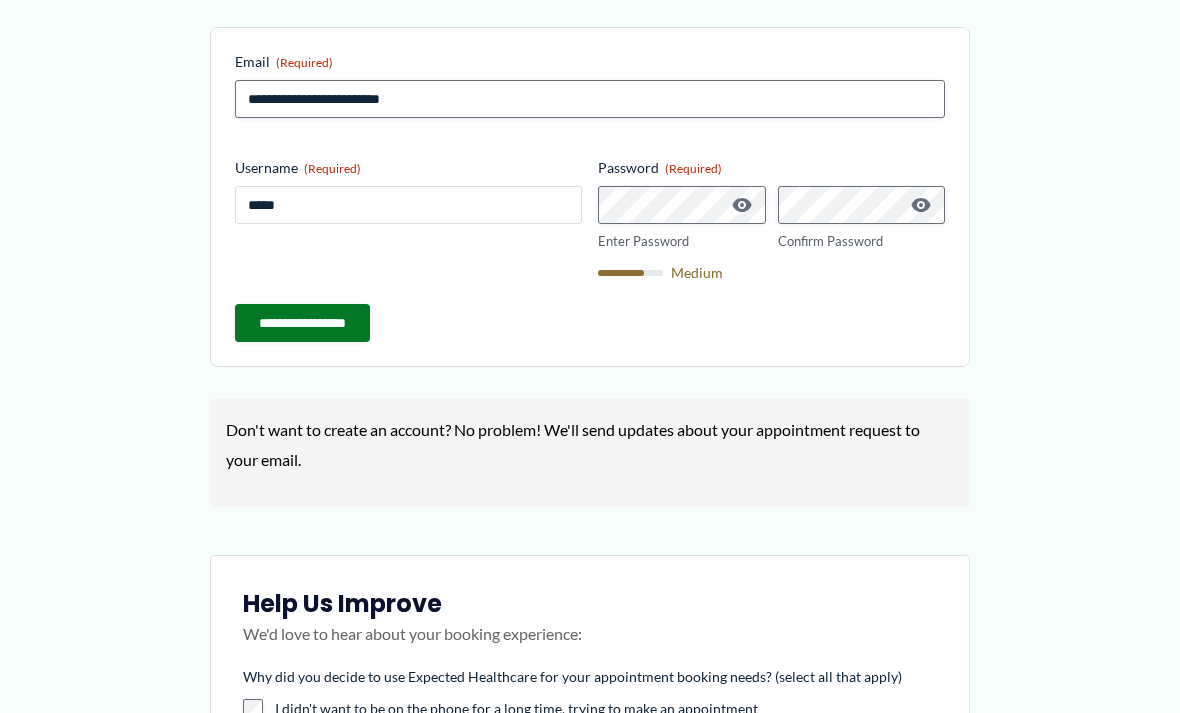 scroll, scrollTop: 328, scrollLeft: 0, axis: vertical 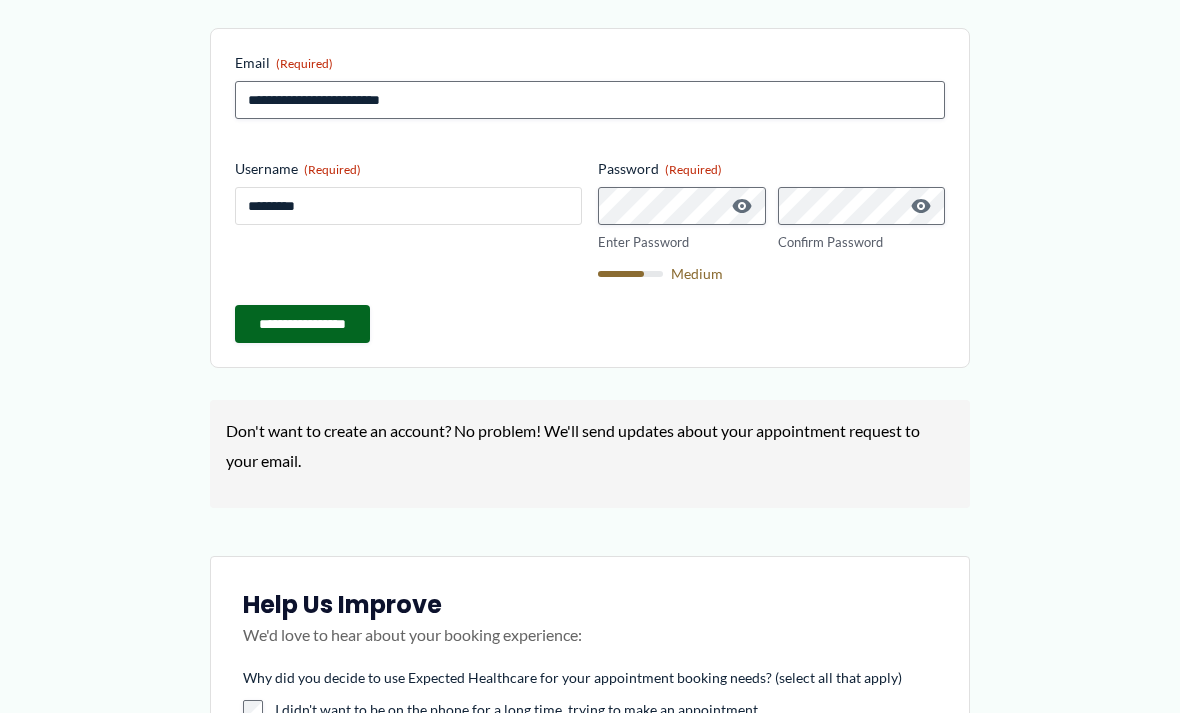 type on "*********" 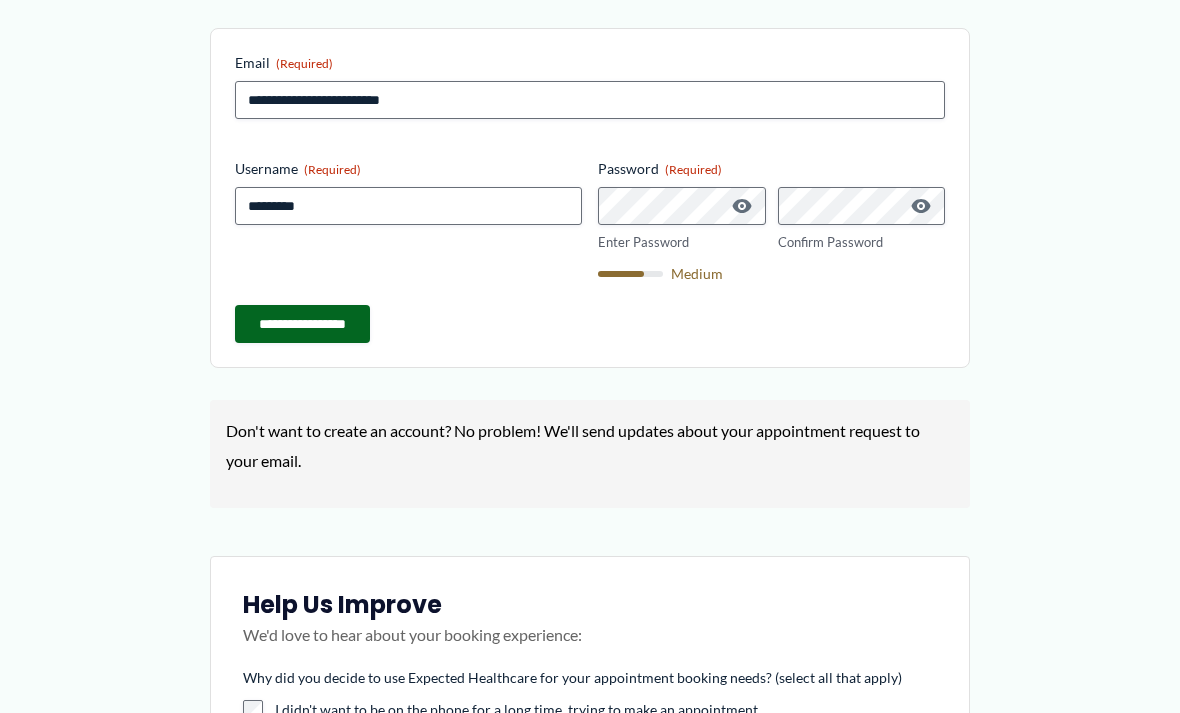 click on "**********" at bounding box center (302, 324) 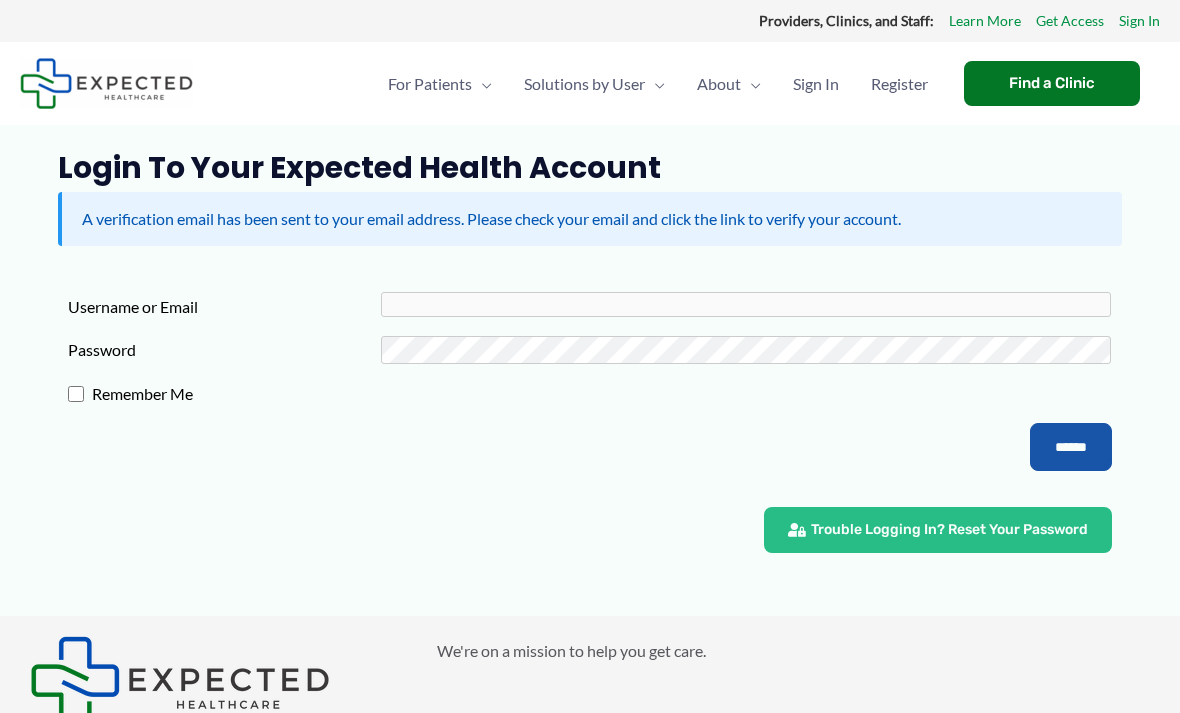 scroll, scrollTop: 0, scrollLeft: 0, axis: both 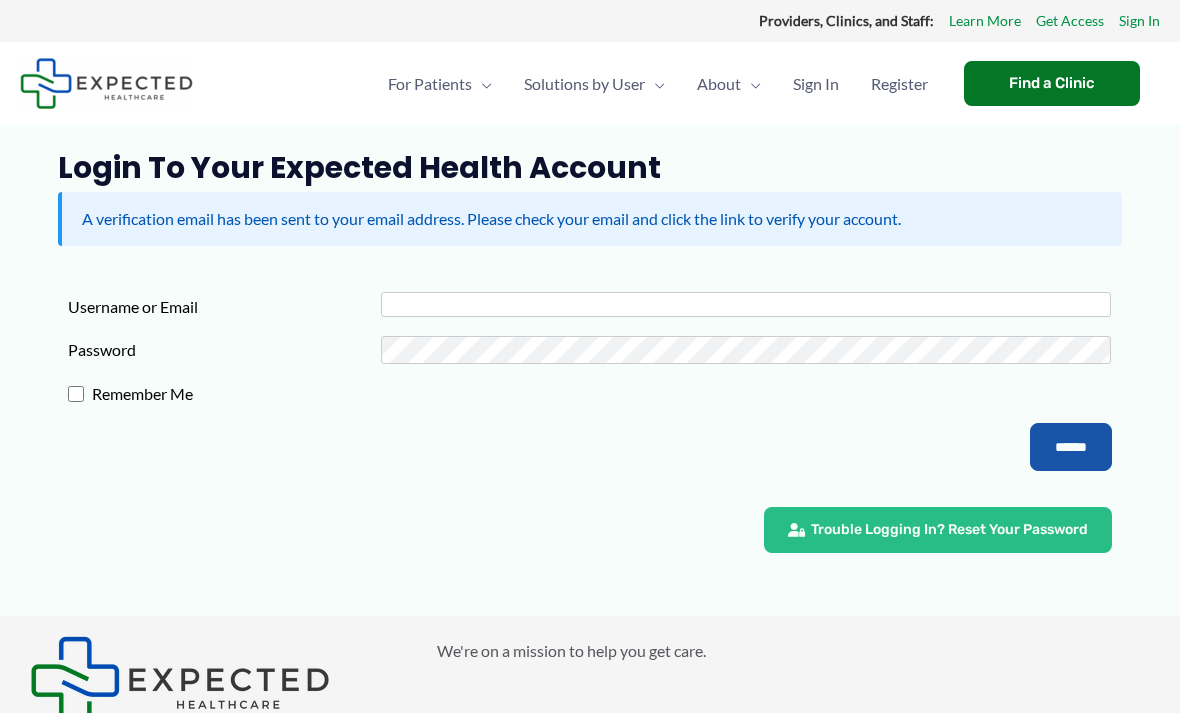 click on "Username or Email" at bounding box center (745, 304) 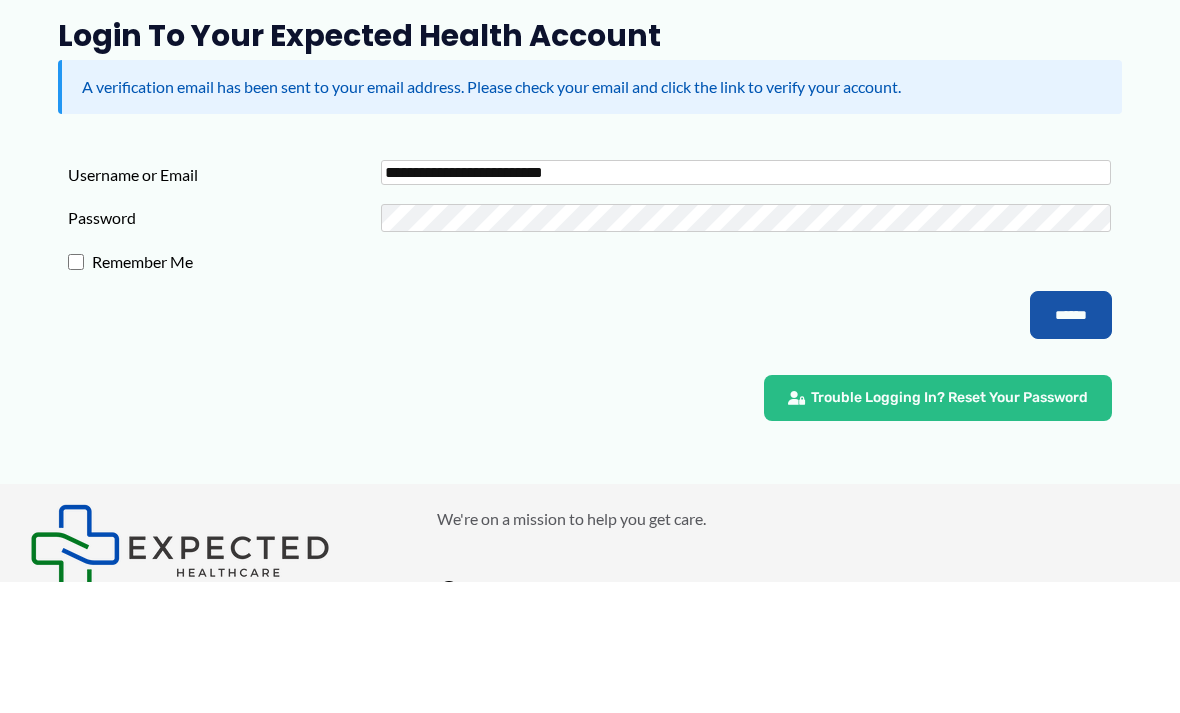 type on "**********" 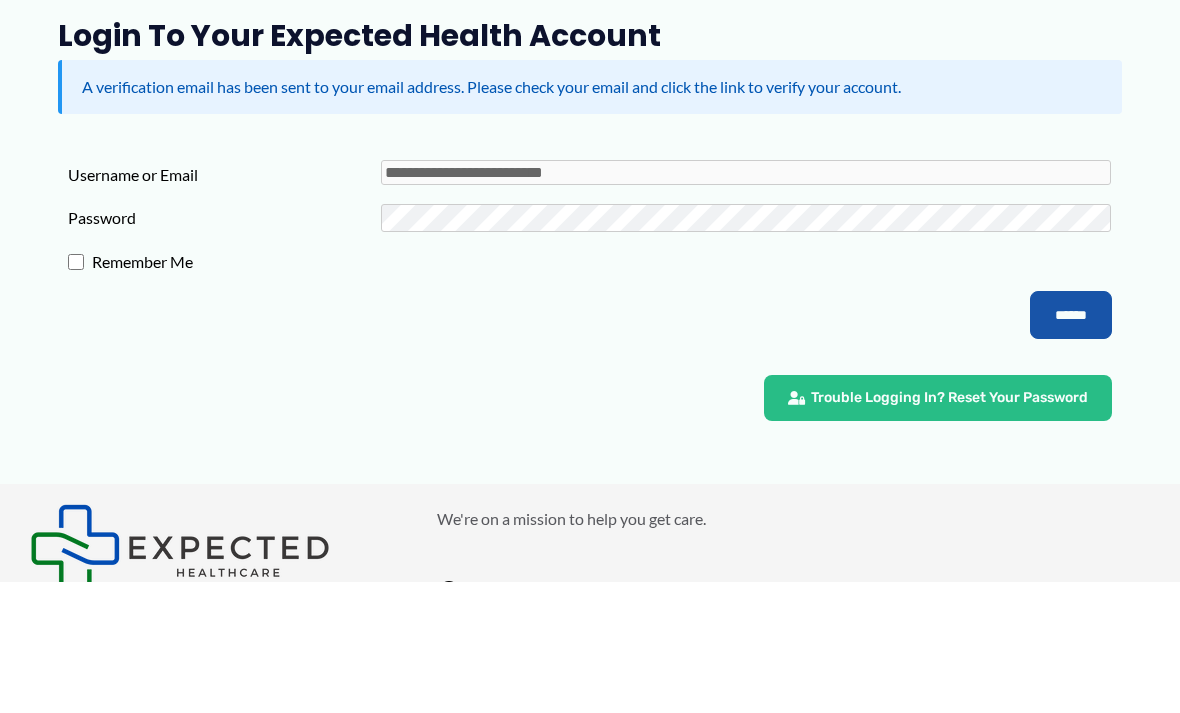 scroll, scrollTop: 131, scrollLeft: 0, axis: vertical 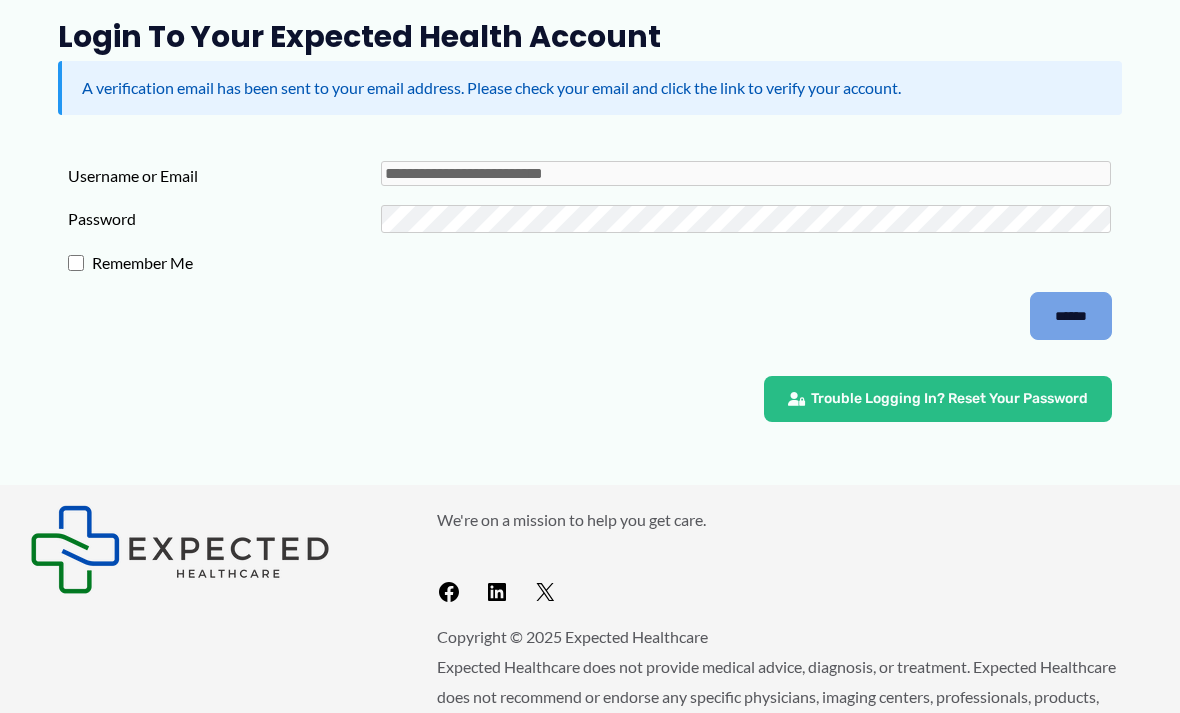 click on "******" at bounding box center [1071, 316] 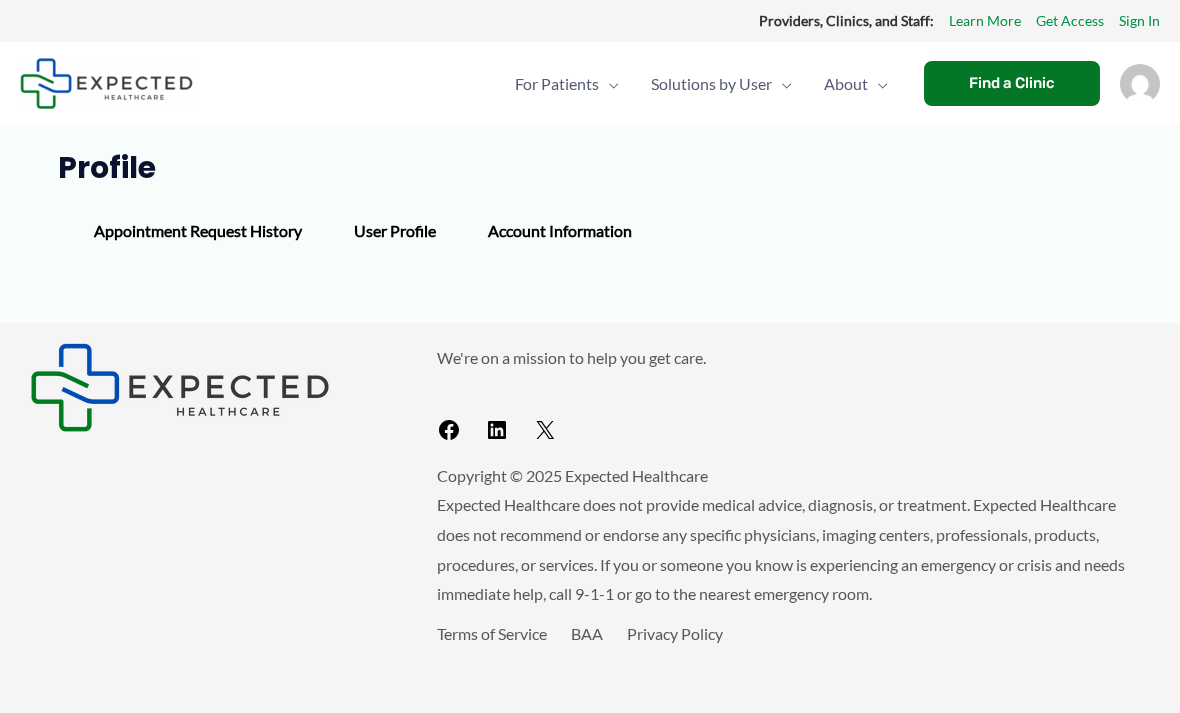 scroll, scrollTop: 0, scrollLeft: 0, axis: both 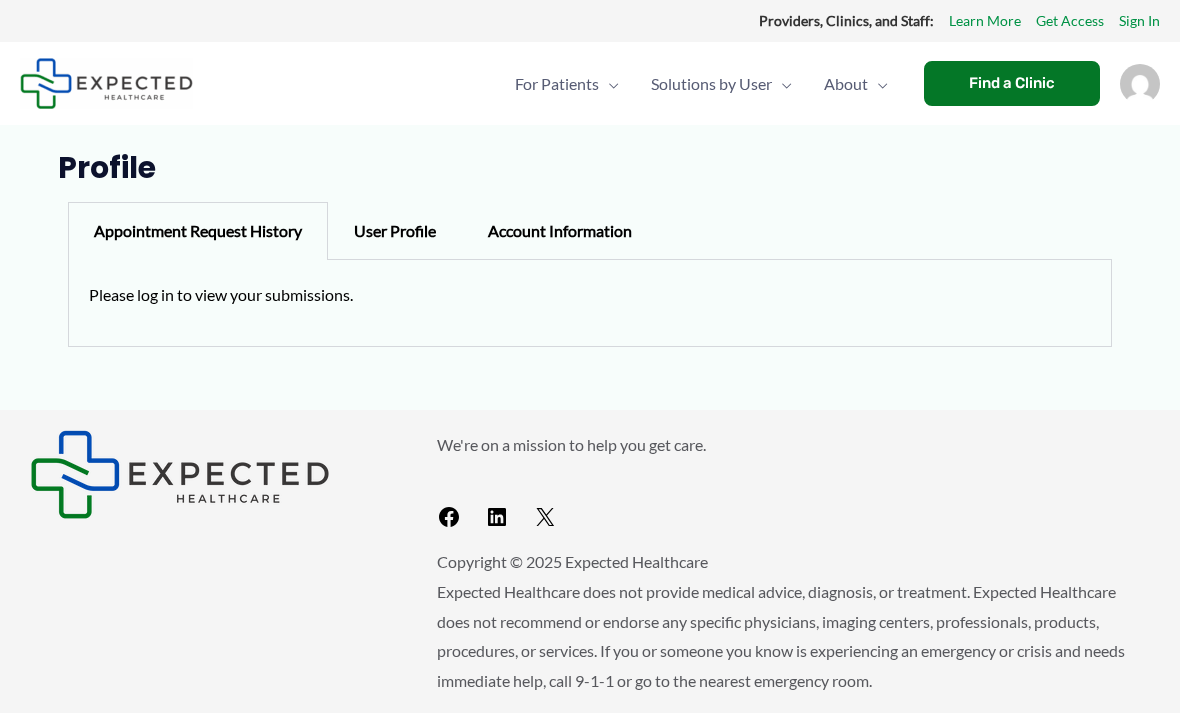 click on "Appointment Request History
User Profile
Account Information
Appointment Request History
Please log in to view your submissions.
User Profile
Please log in to view your profile.
Account Information
You must be logged in to edit your profile." at bounding box center [589, 274] 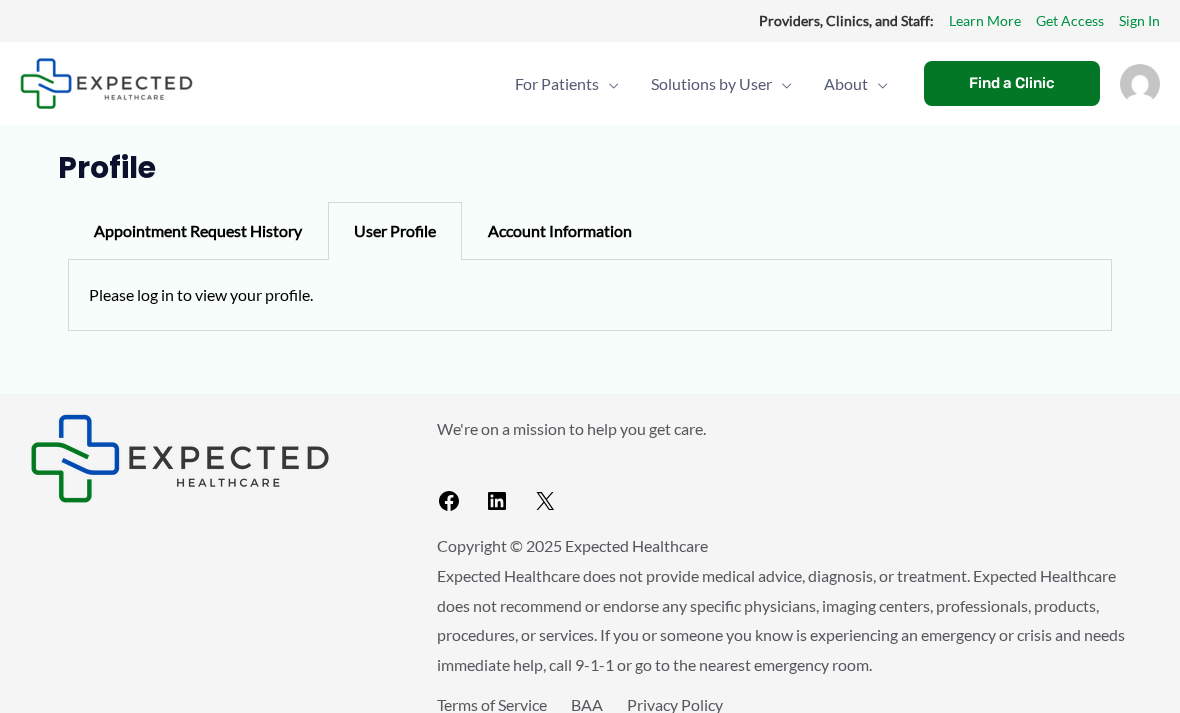 click on "Account Information" at bounding box center [560, 231] 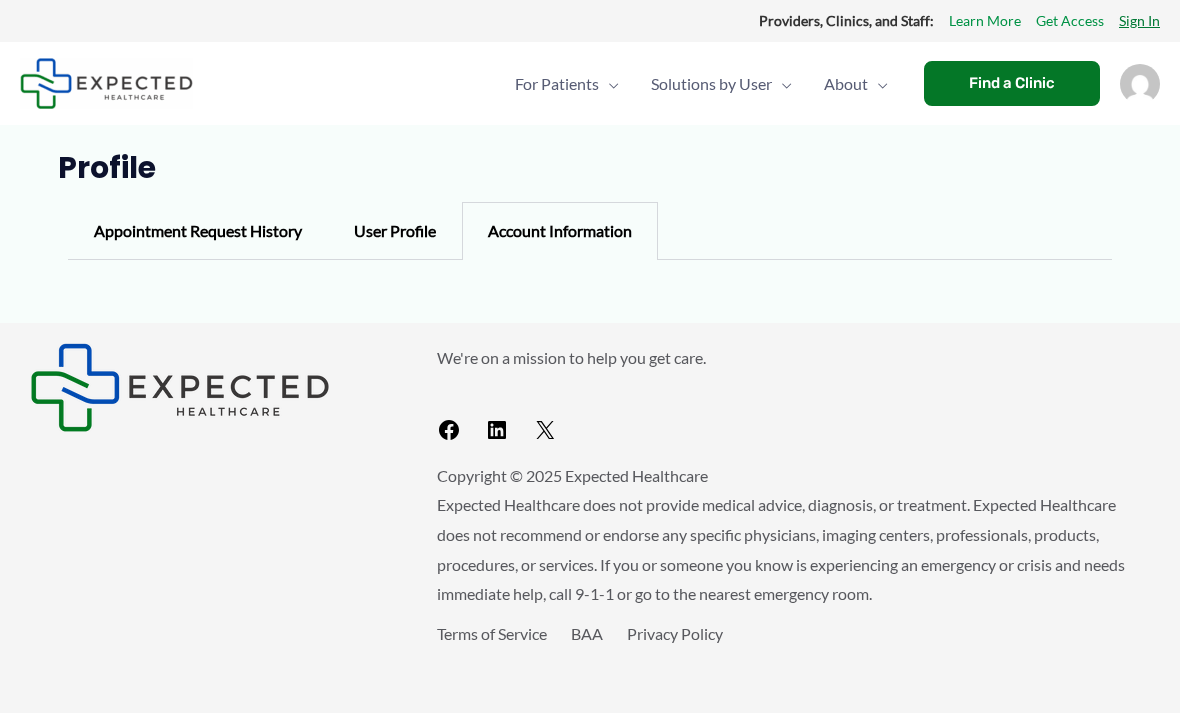 click on "Sign In" at bounding box center (1139, 21) 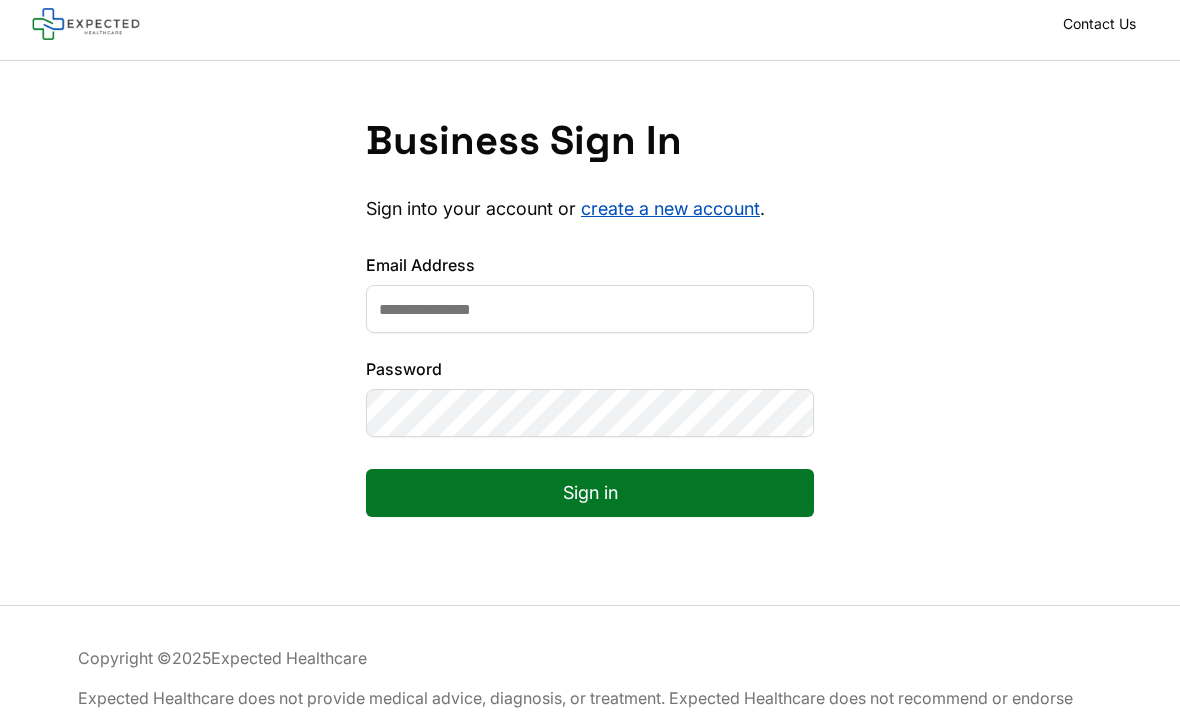 scroll, scrollTop: 0, scrollLeft: 0, axis: both 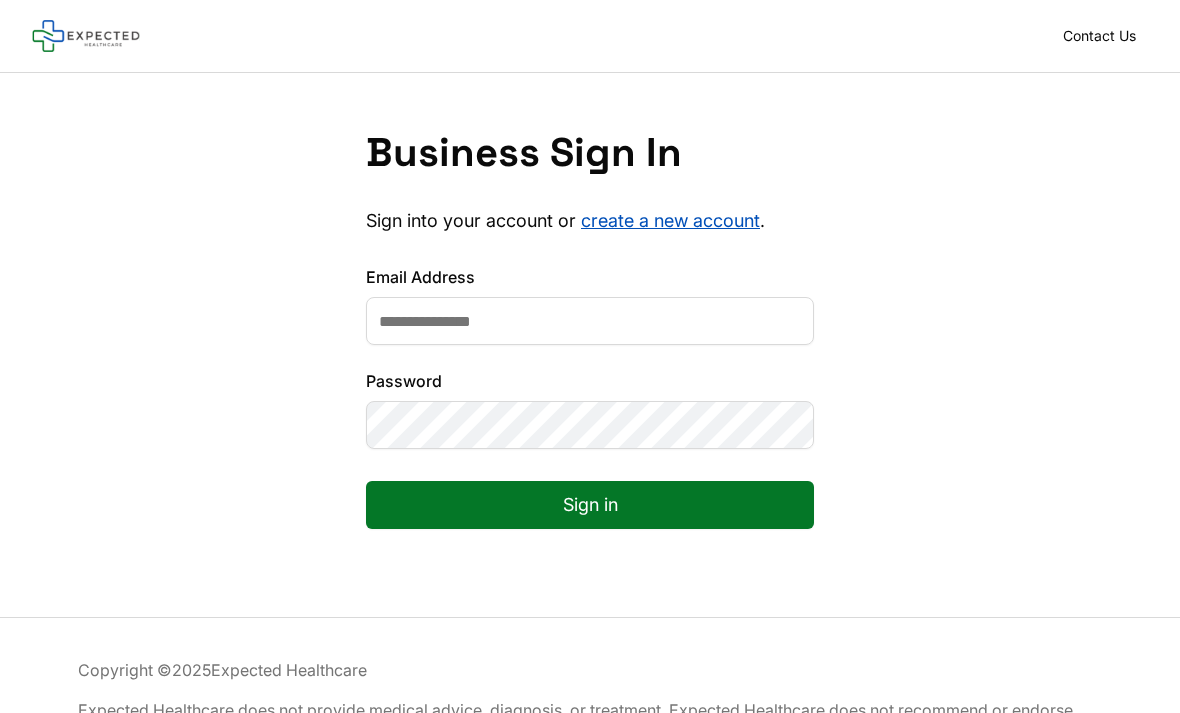 click on "Email Address" at bounding box center (590, 321) 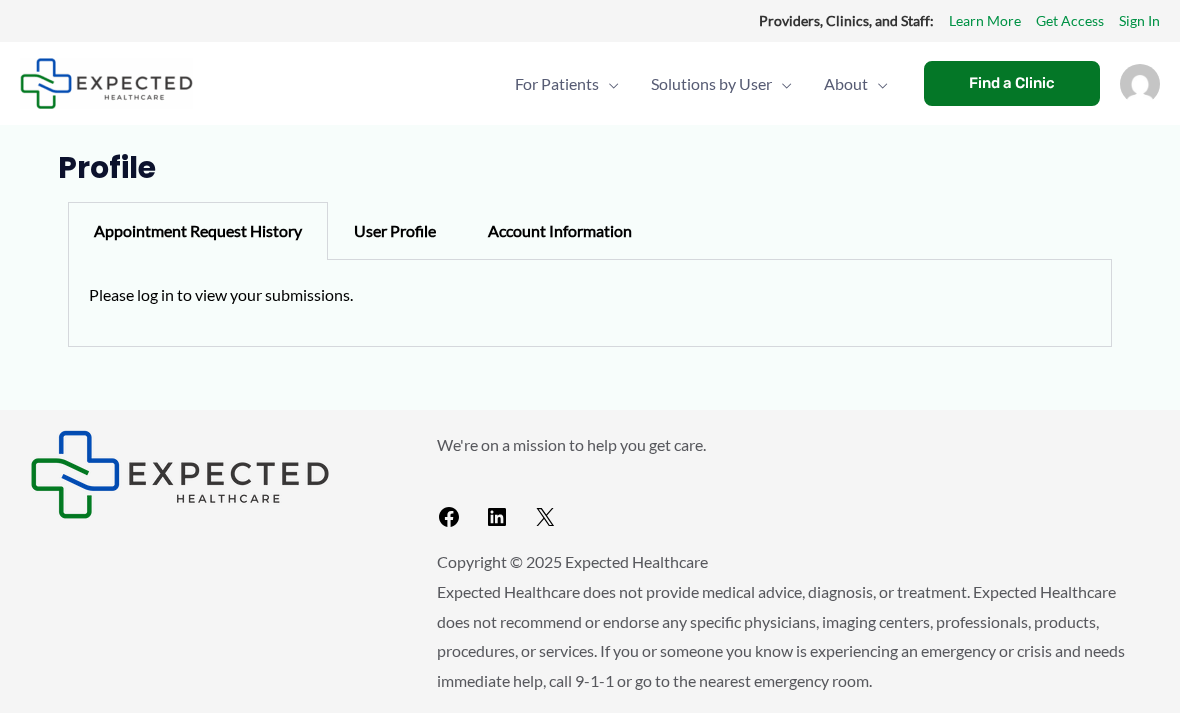 scroll, scrollTop: 0, scrollLeft: 0, axis: both 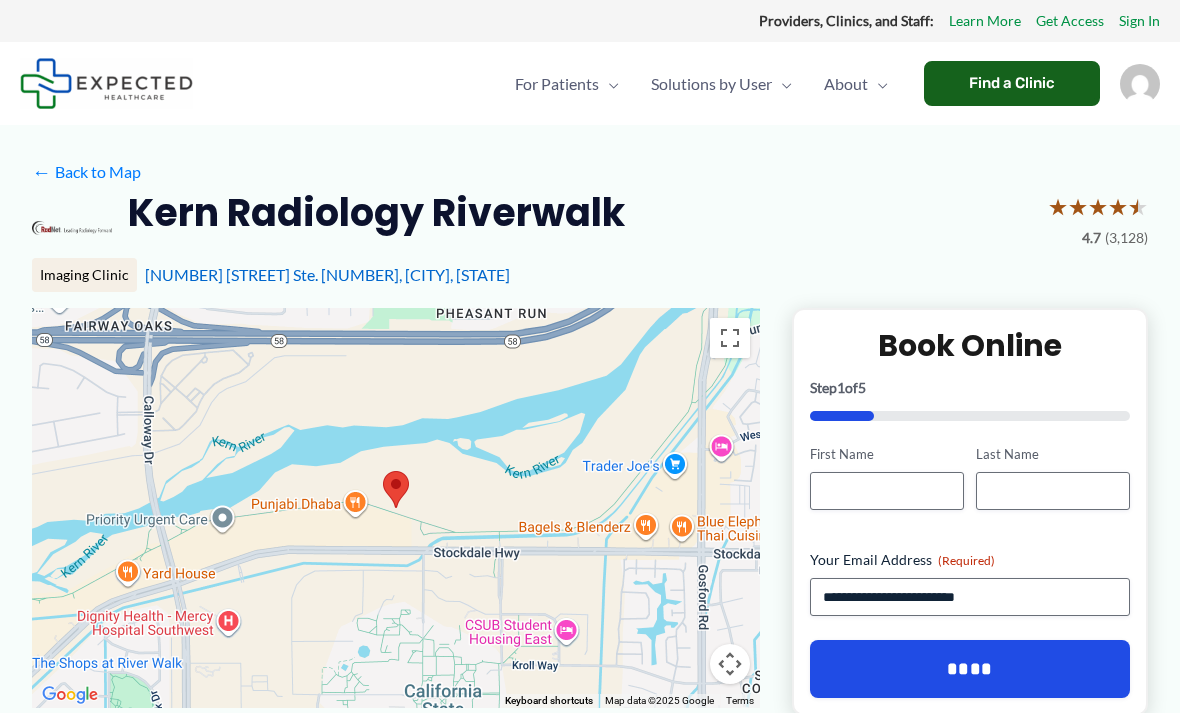 click on "Find a Clinic" at bounding box center [1012, 83] 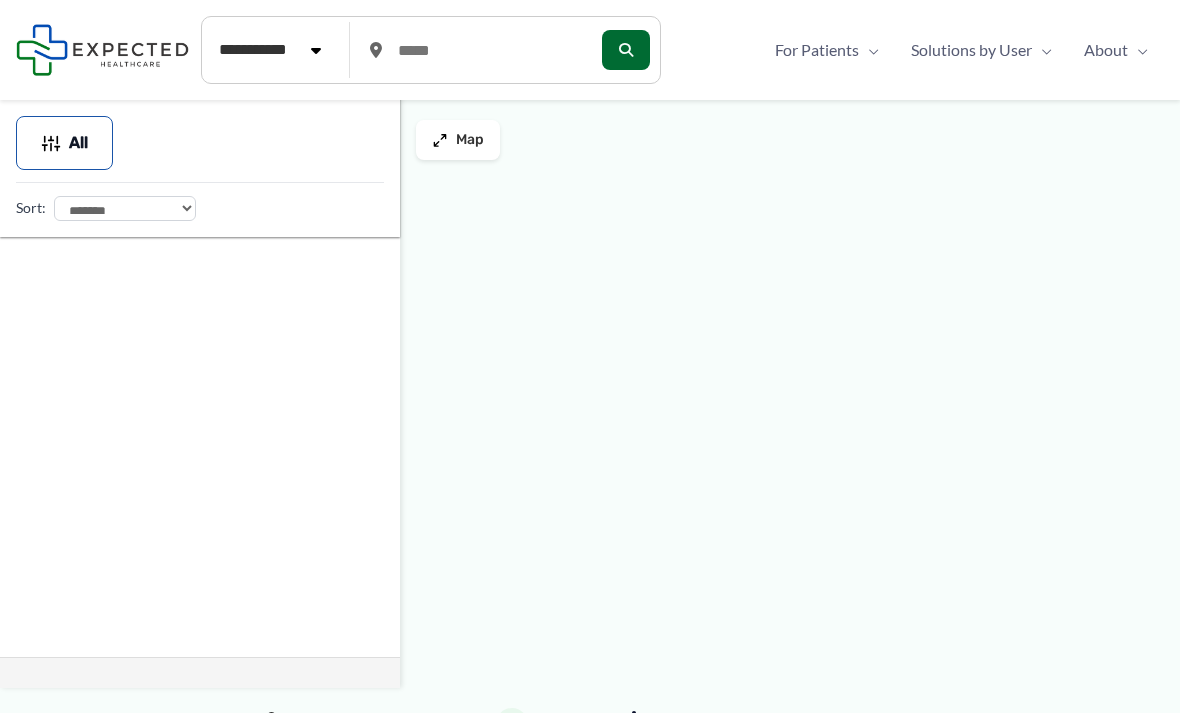 scroll, scrollTop: 0, scrollLeft: 0, axis: both 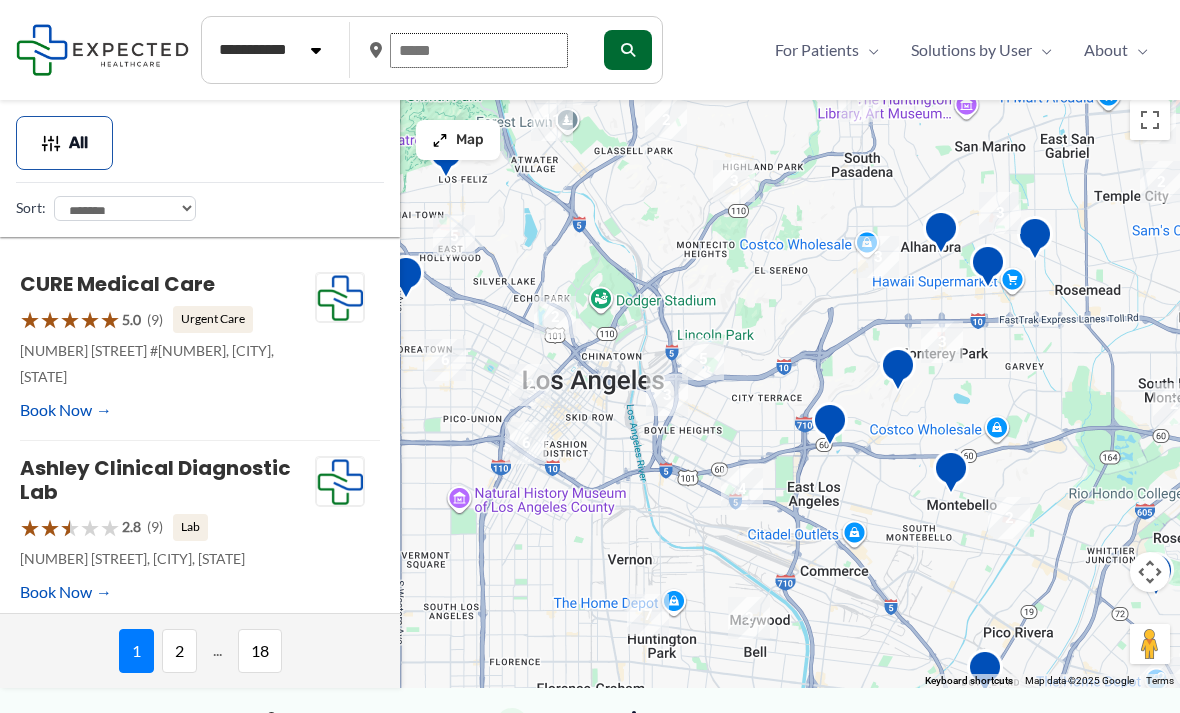 click at bounding box center [479, 50] 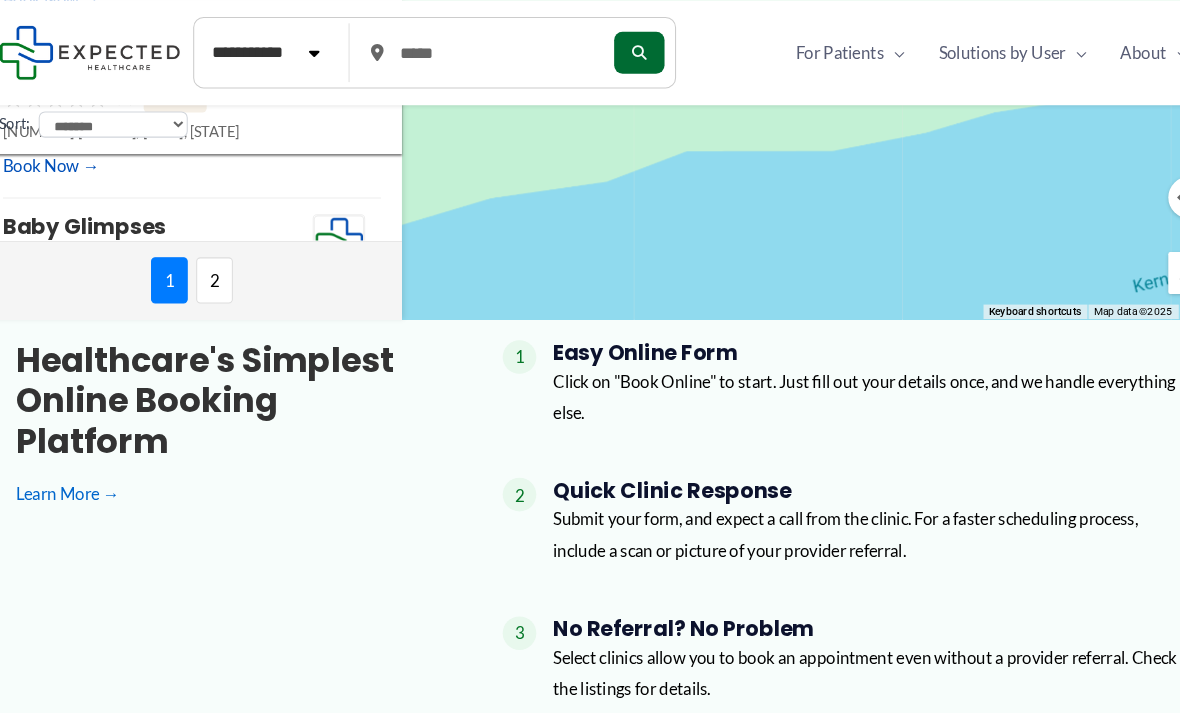 scroll, scrollTop: 232, scrollLeft: 0, axis: vertical 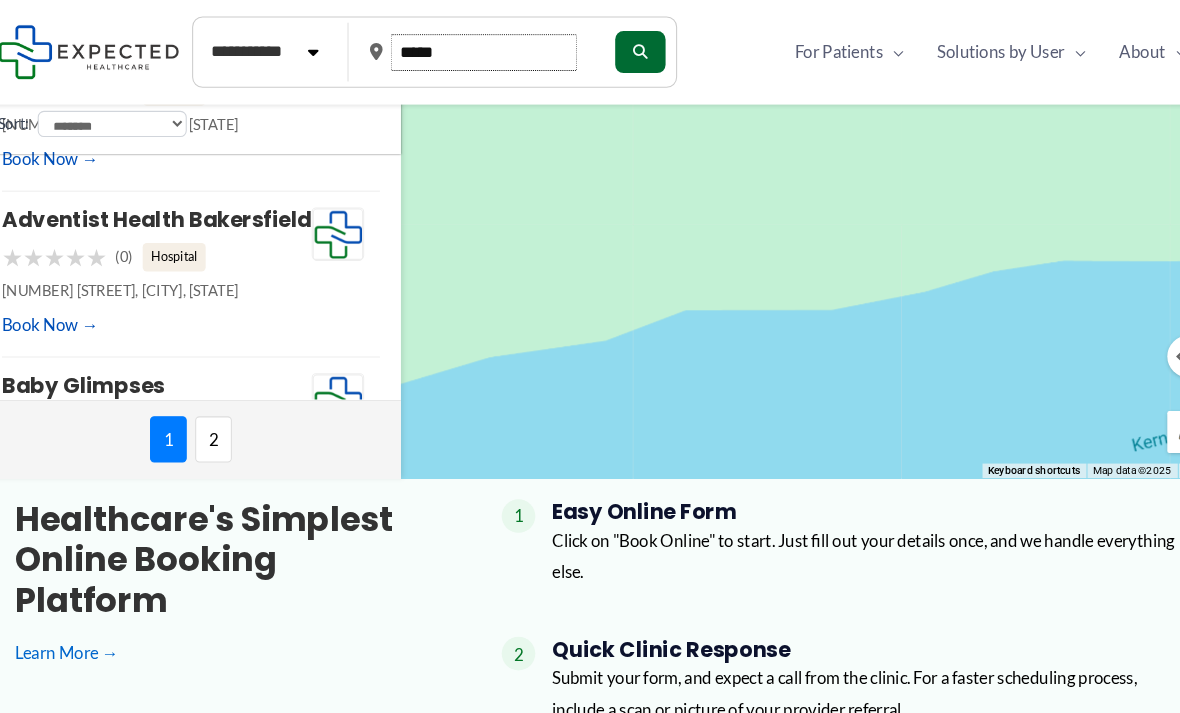 click on "*****" at bounding box center [479, 50] 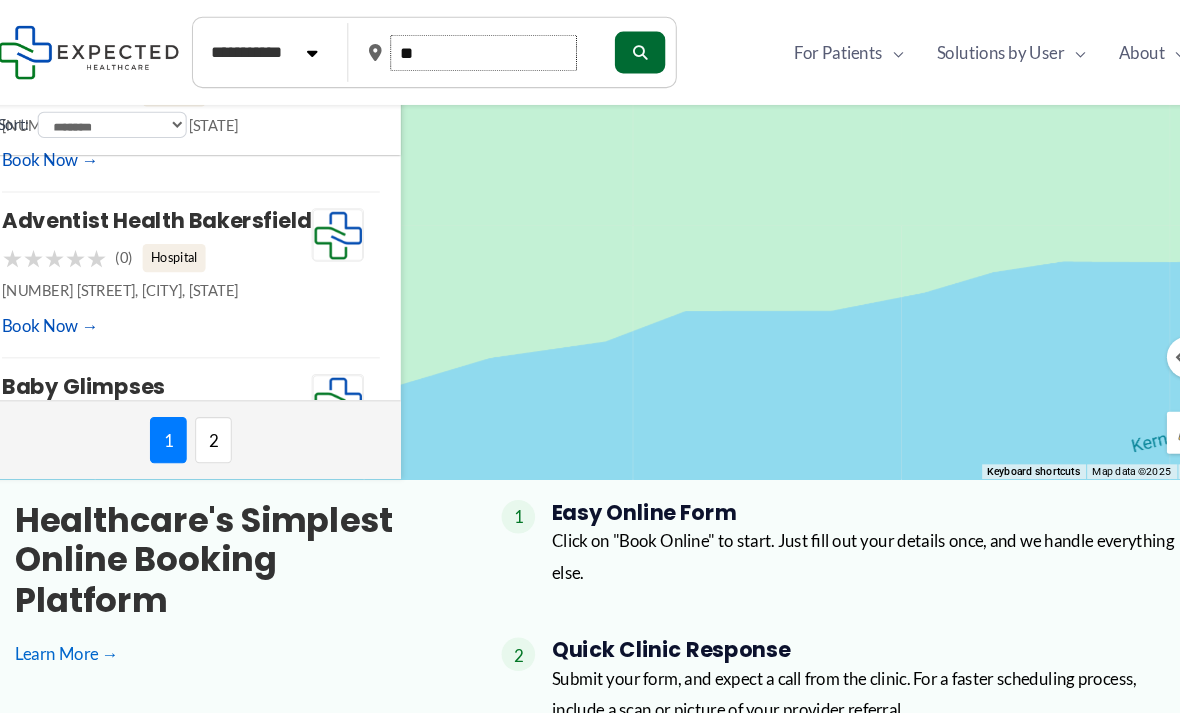 type on "*" 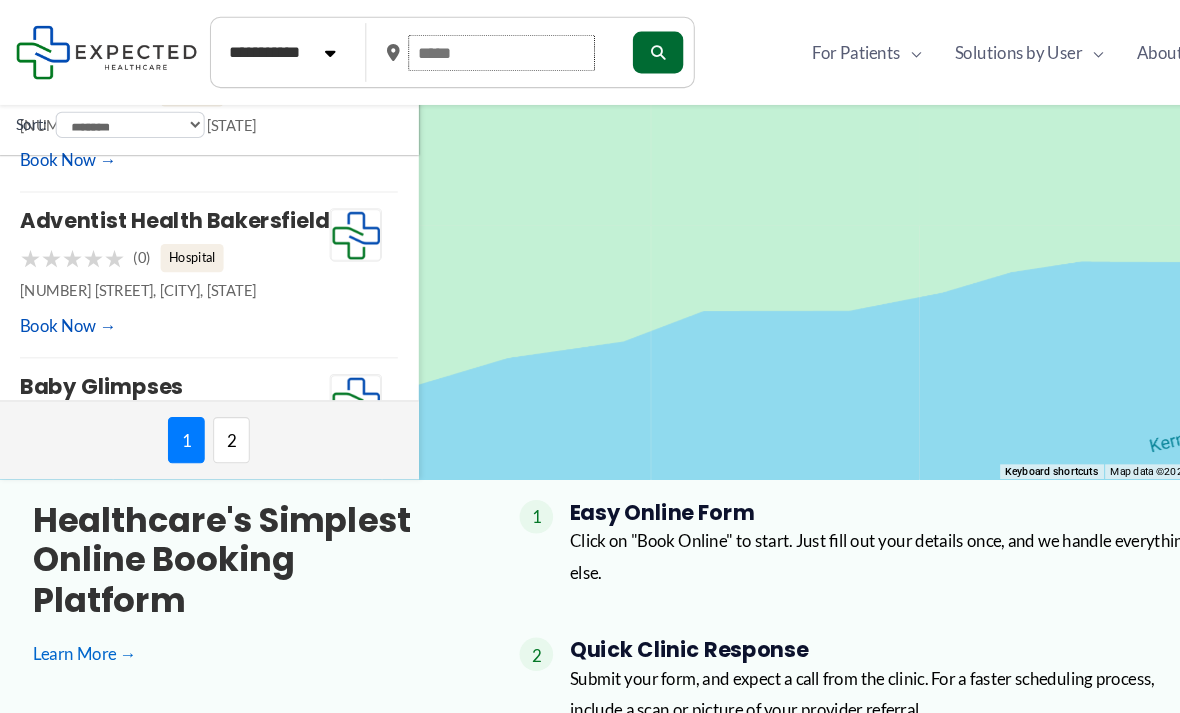 type 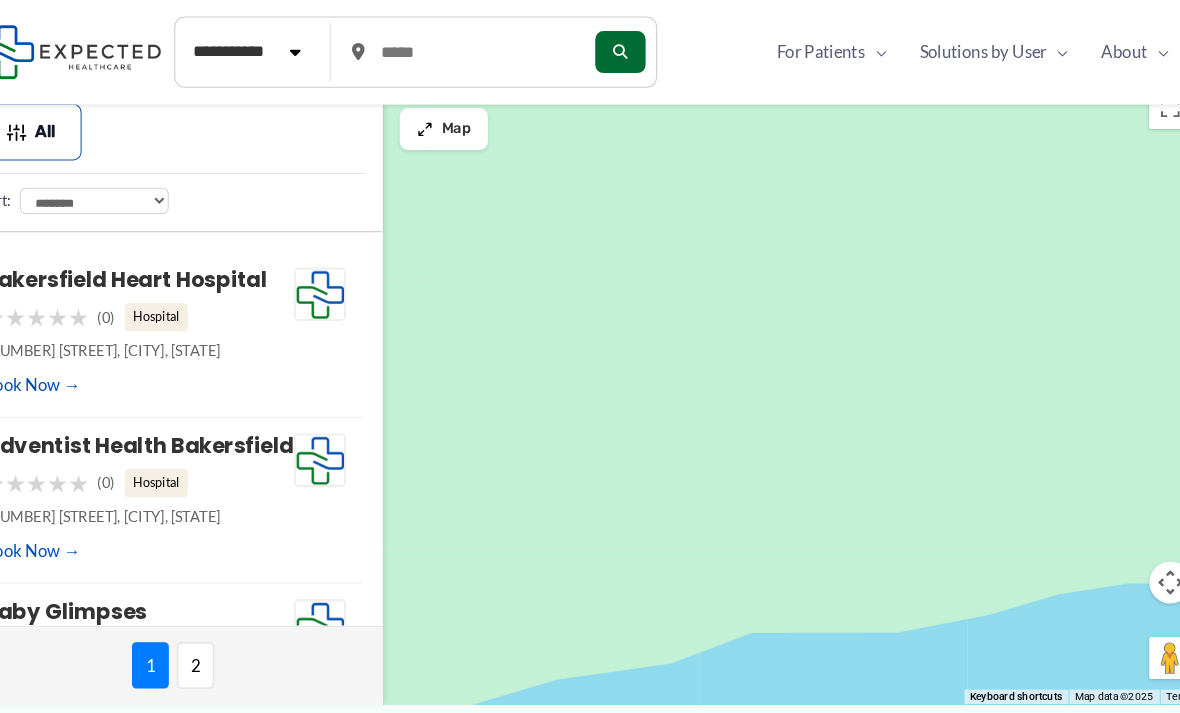 scroll, scrollTop: 0, scrollLeft: 0, axis: both 